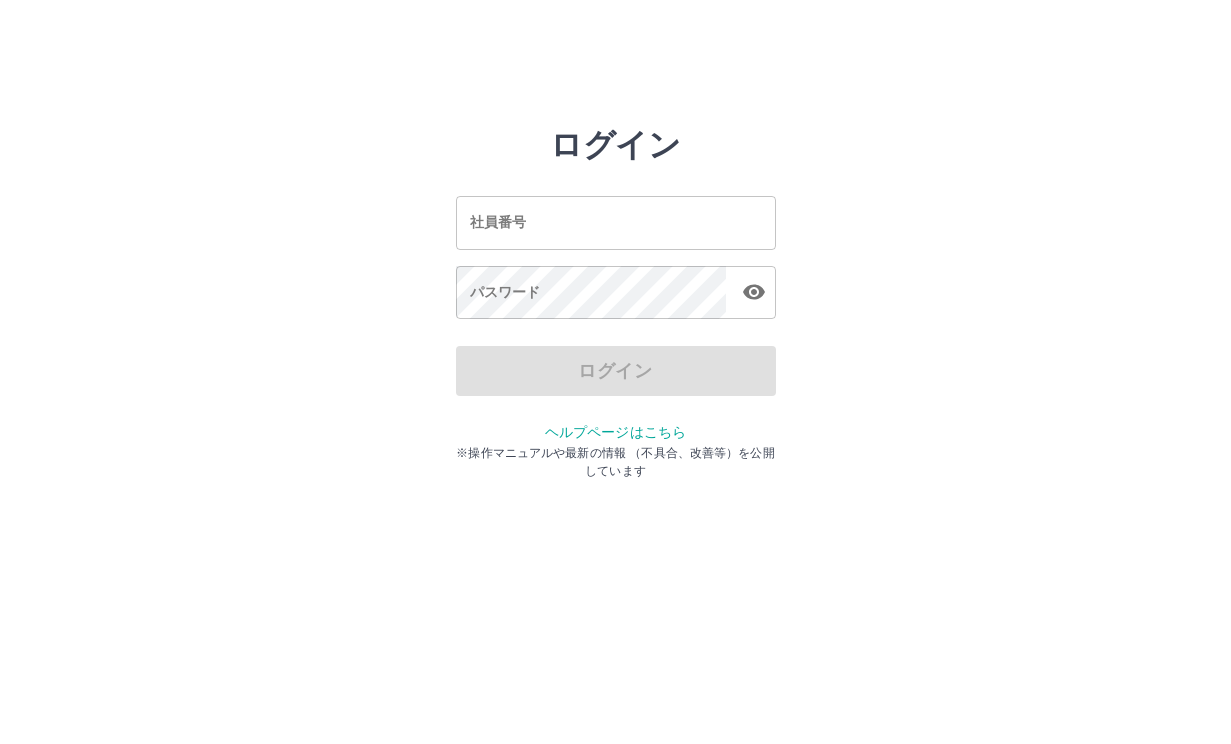 scroll, scrollTop: 0, scrollLeft: 0, axis: both 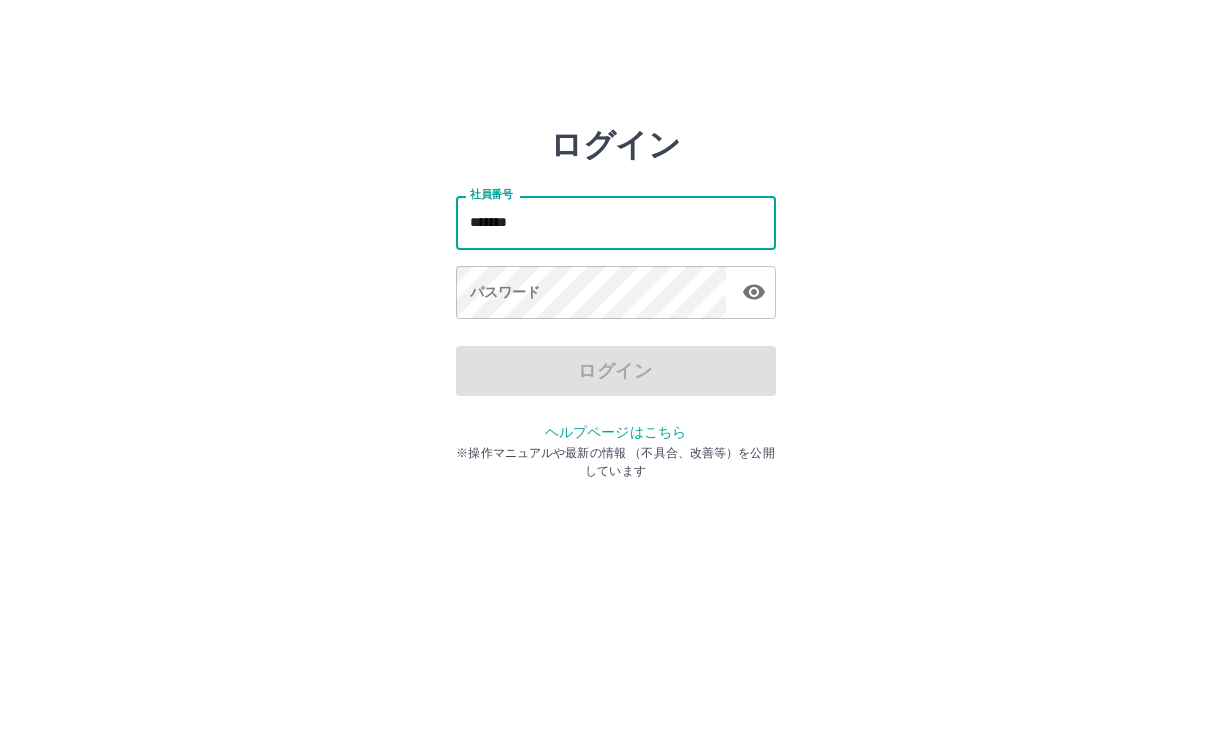 type on "*******" 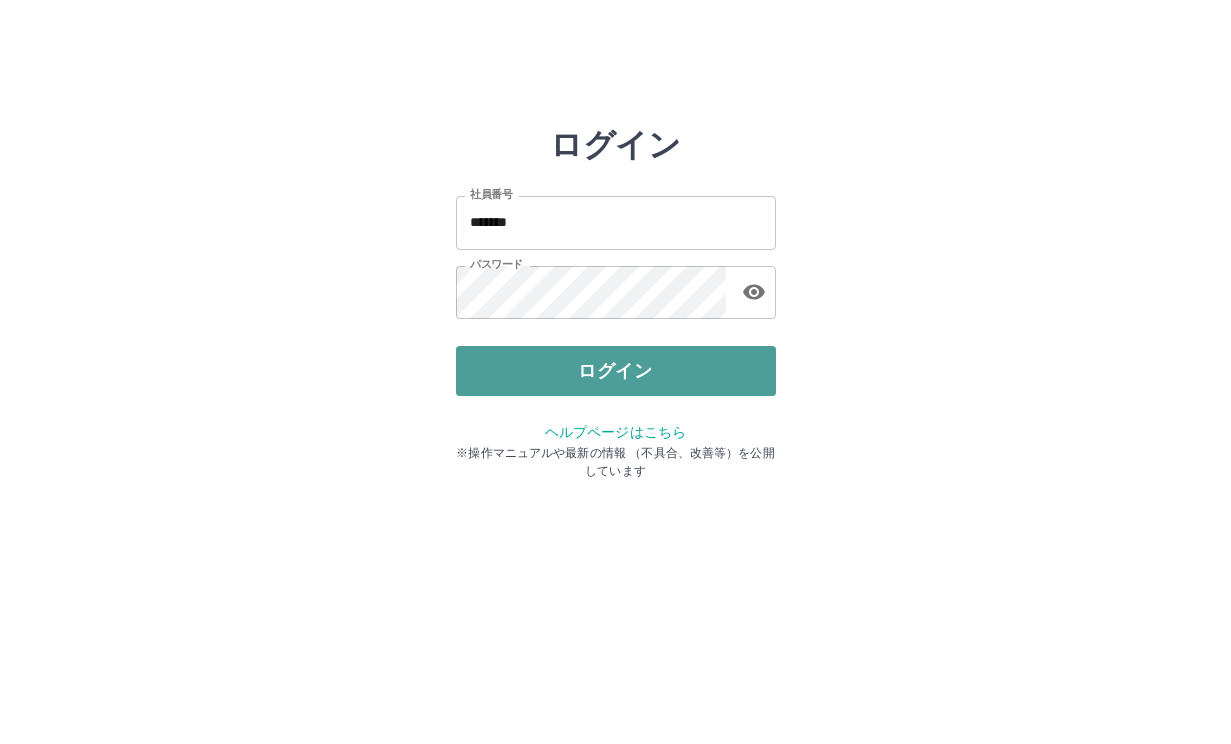 click on "ログイン" at bounding box center (616, 371) 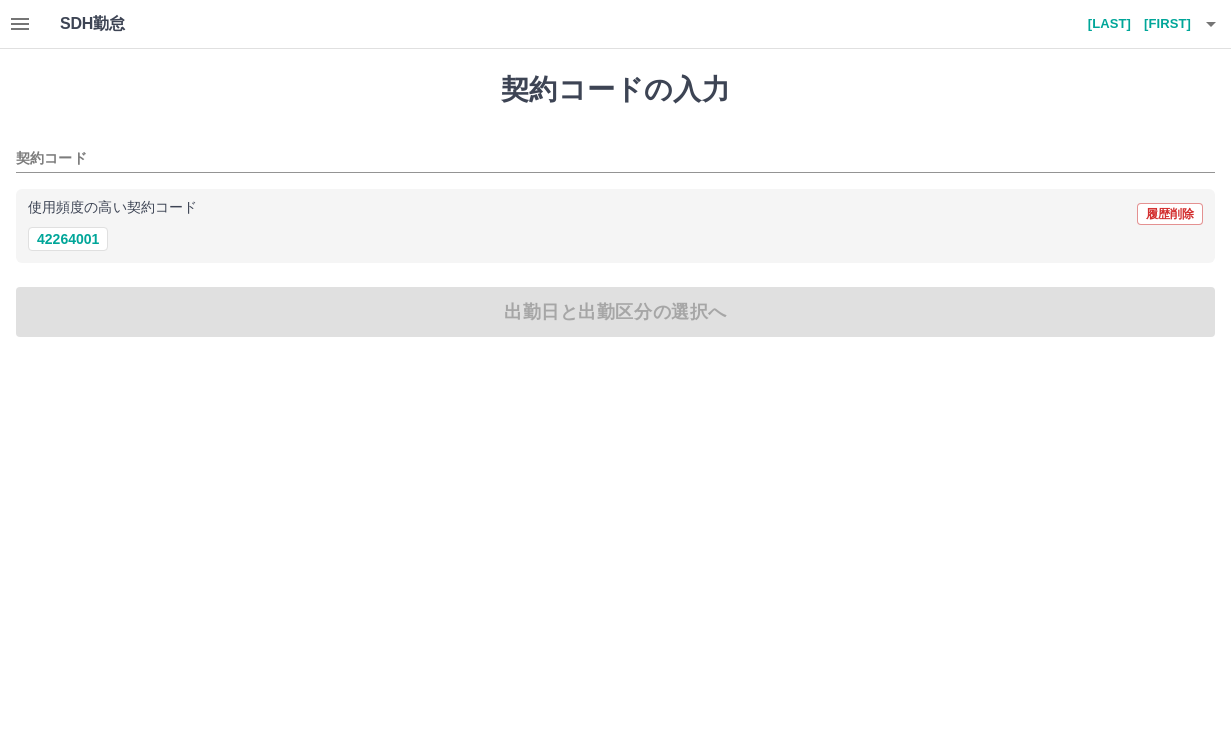 scroll, scrollTop: 0, scrollLeft: 0, axis: both 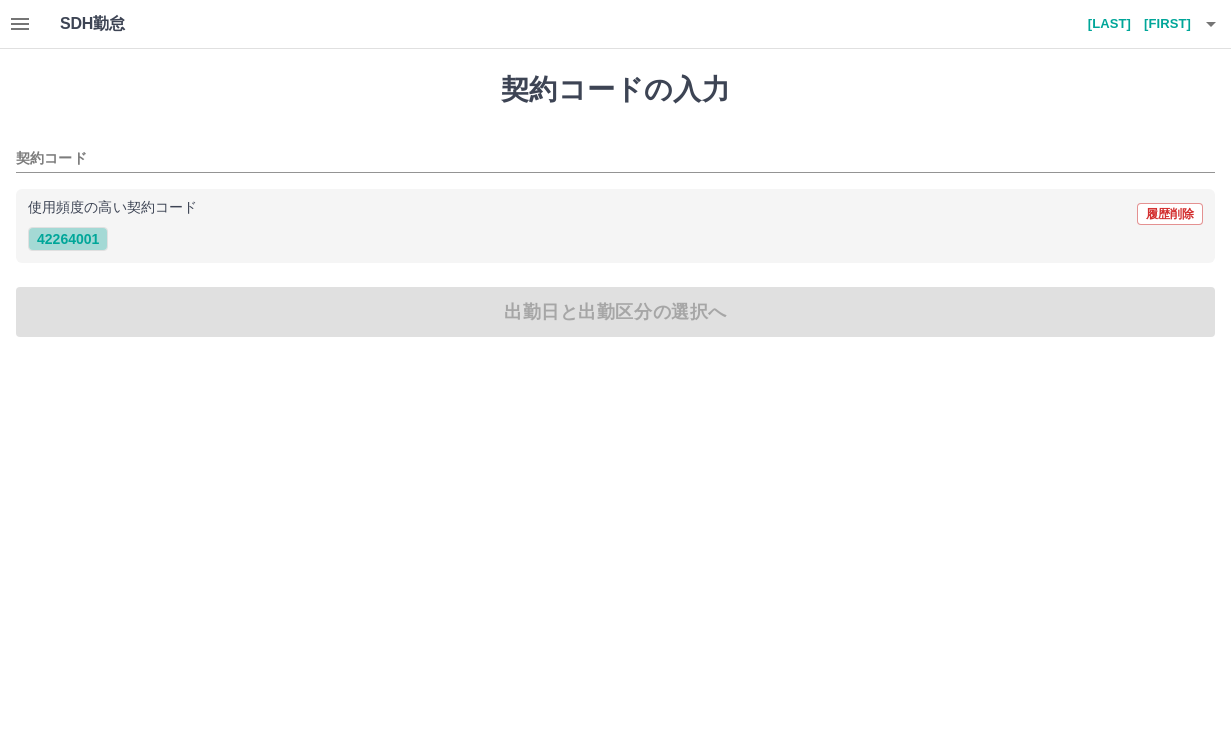 click on "42264001" at bounding box center (68, 239) 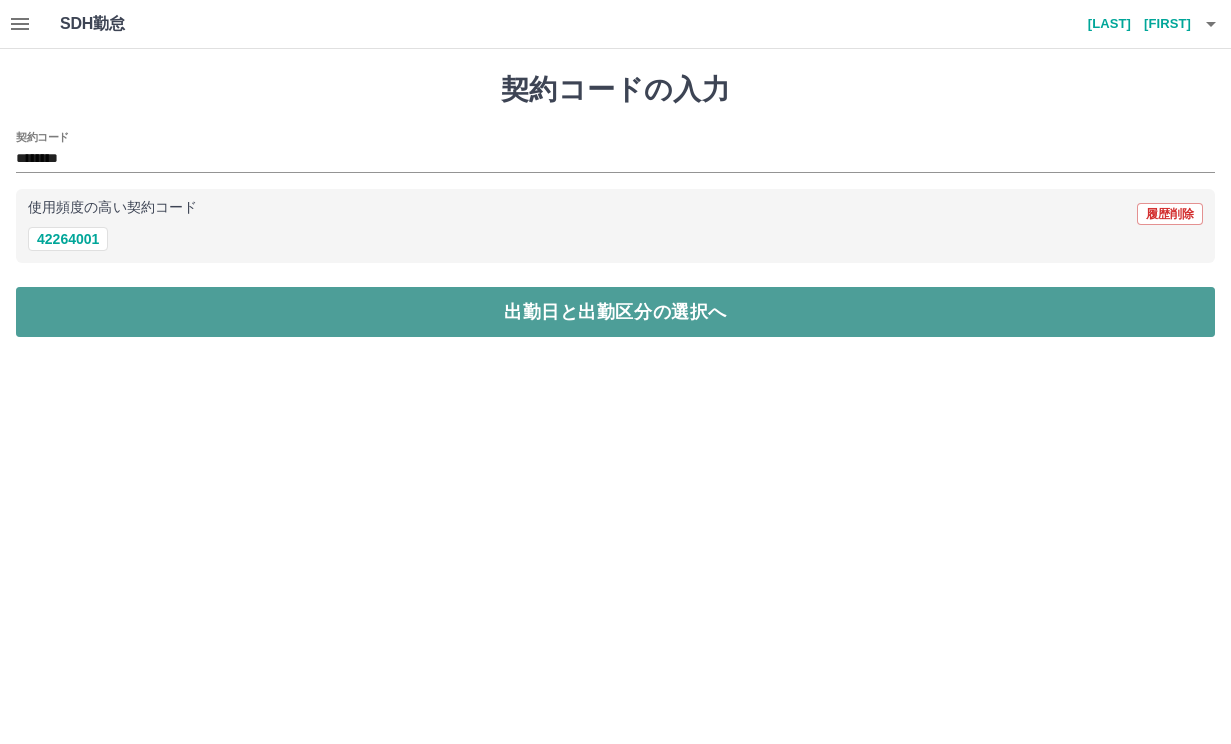 click on "出勤日と出勤区分の選択へ" at bounding box center (615, 312) 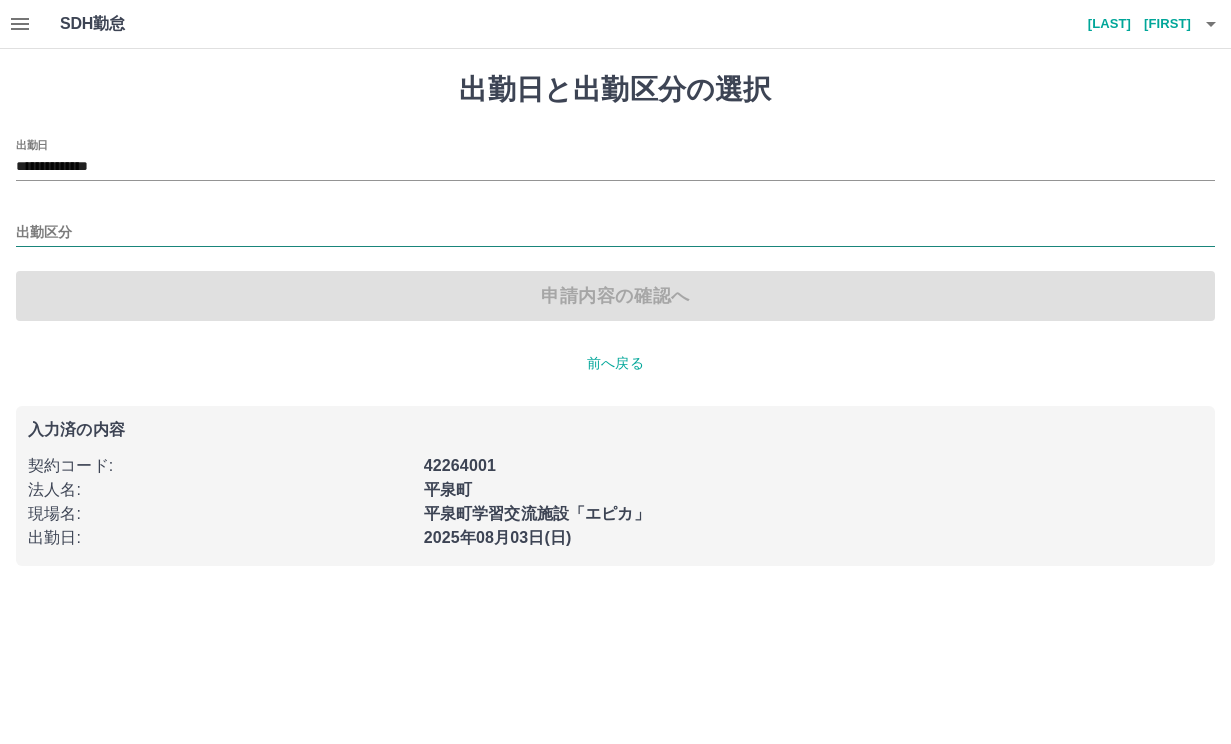click on "出勤区分" at bounding box center [615, 233] 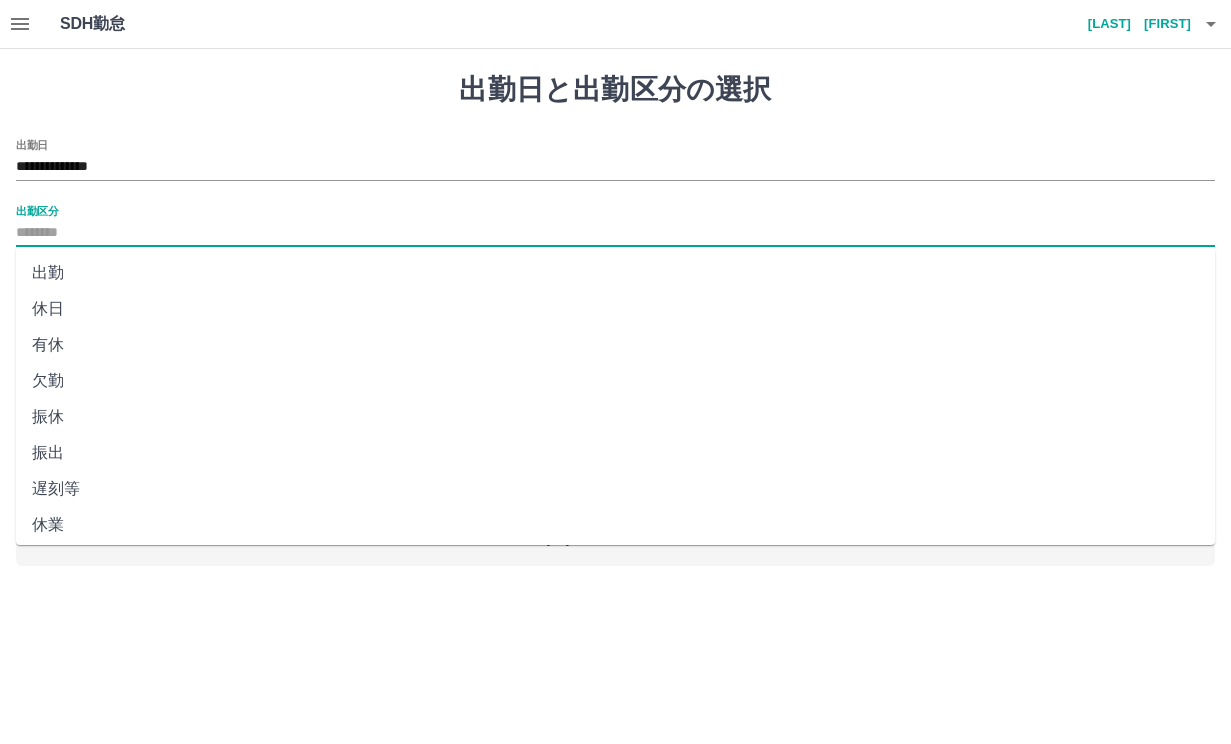 click on "出勤" at bounding box center [615, 273] 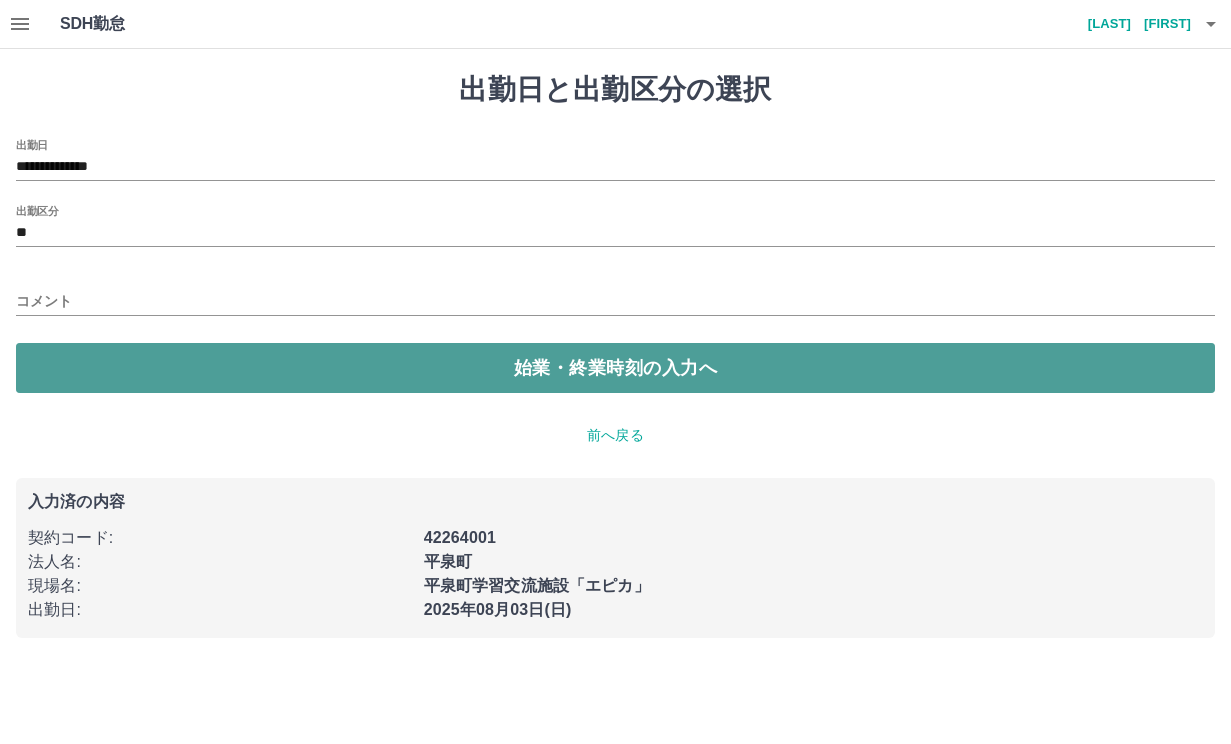 click on "始業・終業時刻の入力へ" at bounding box center [615, 368] 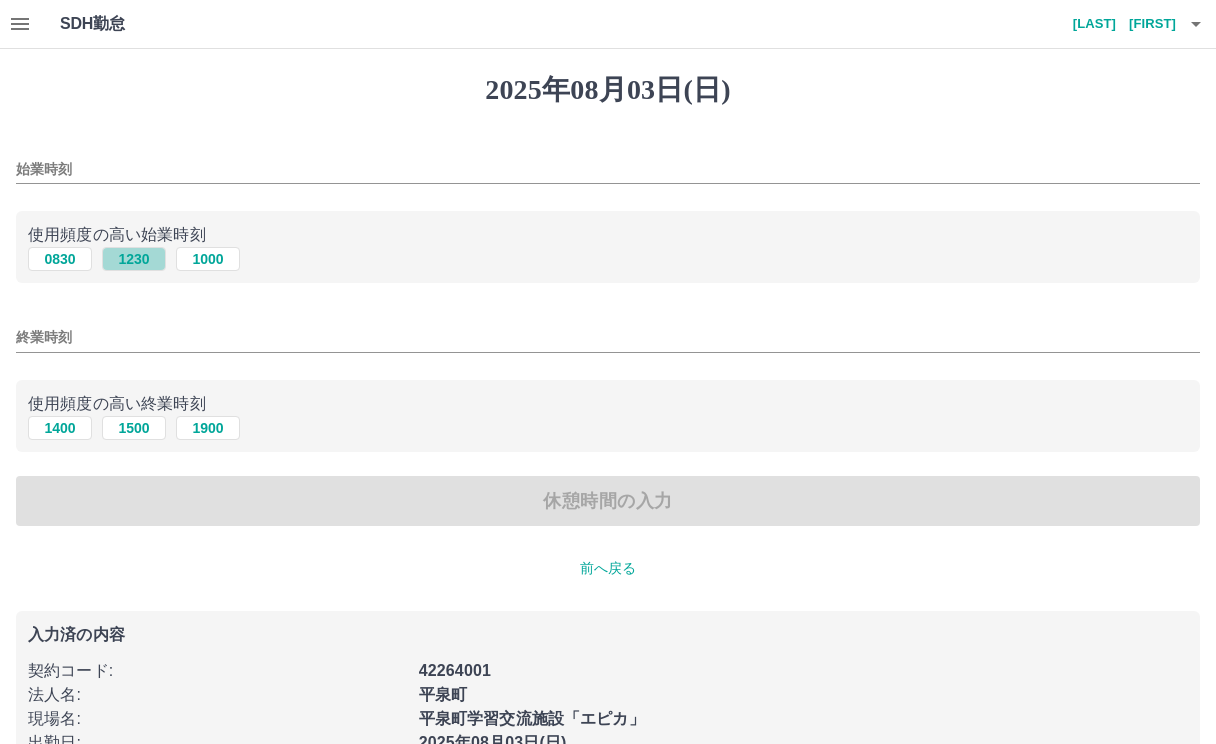 click on "1230" at bounding box center (134, 259) 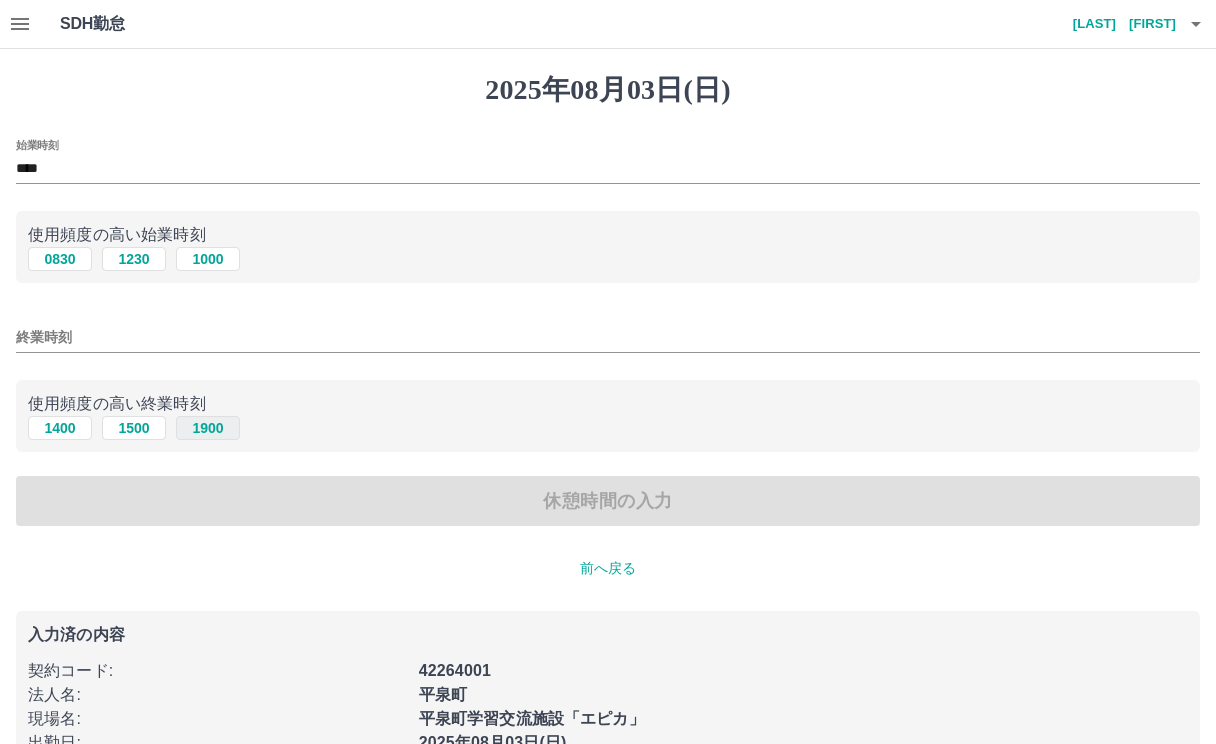 click on "1900" at bounding box center [208, 428] 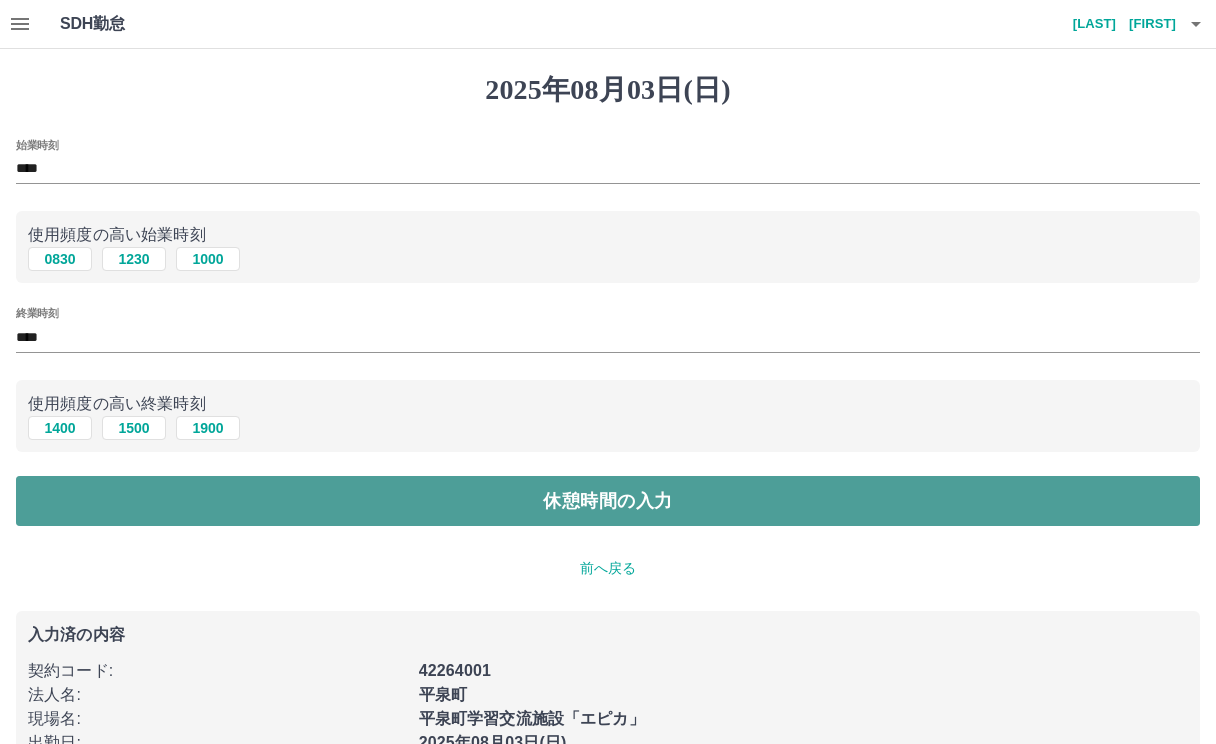 click on "休憩時間の入力" at bounding box center (608, 501) 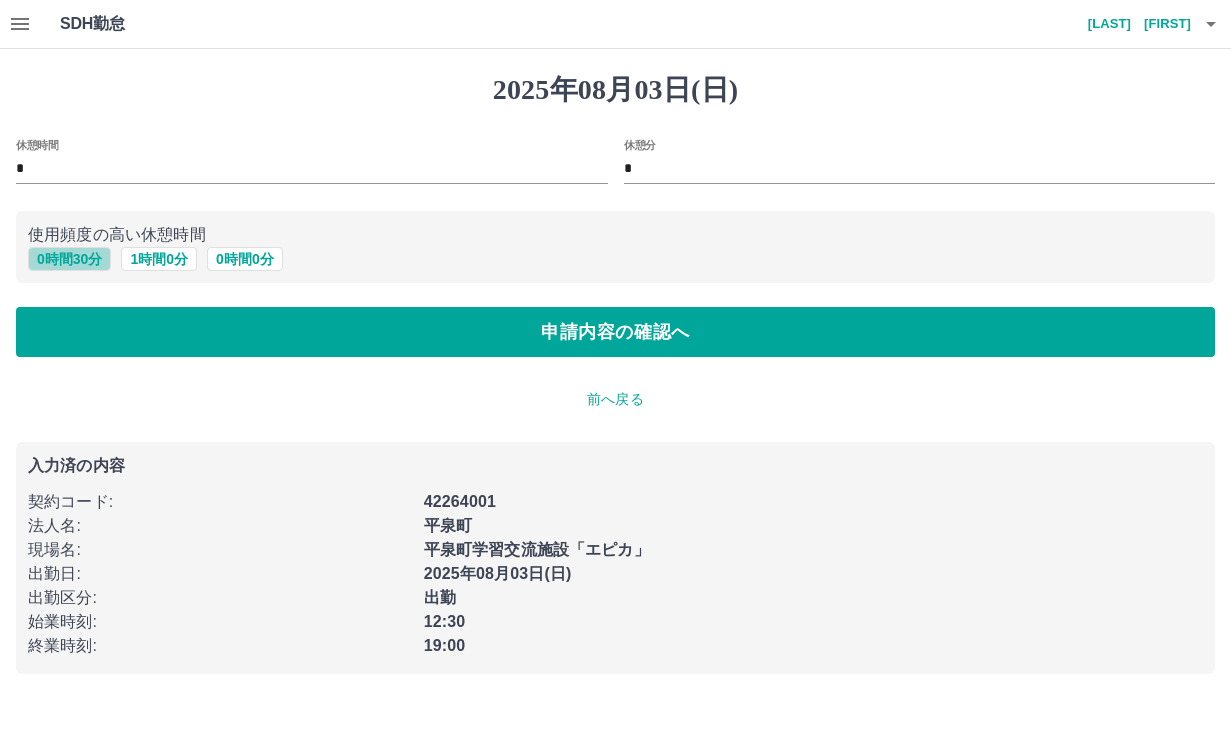 click on "0 時間 30 分" at bounding box center (69, 259) 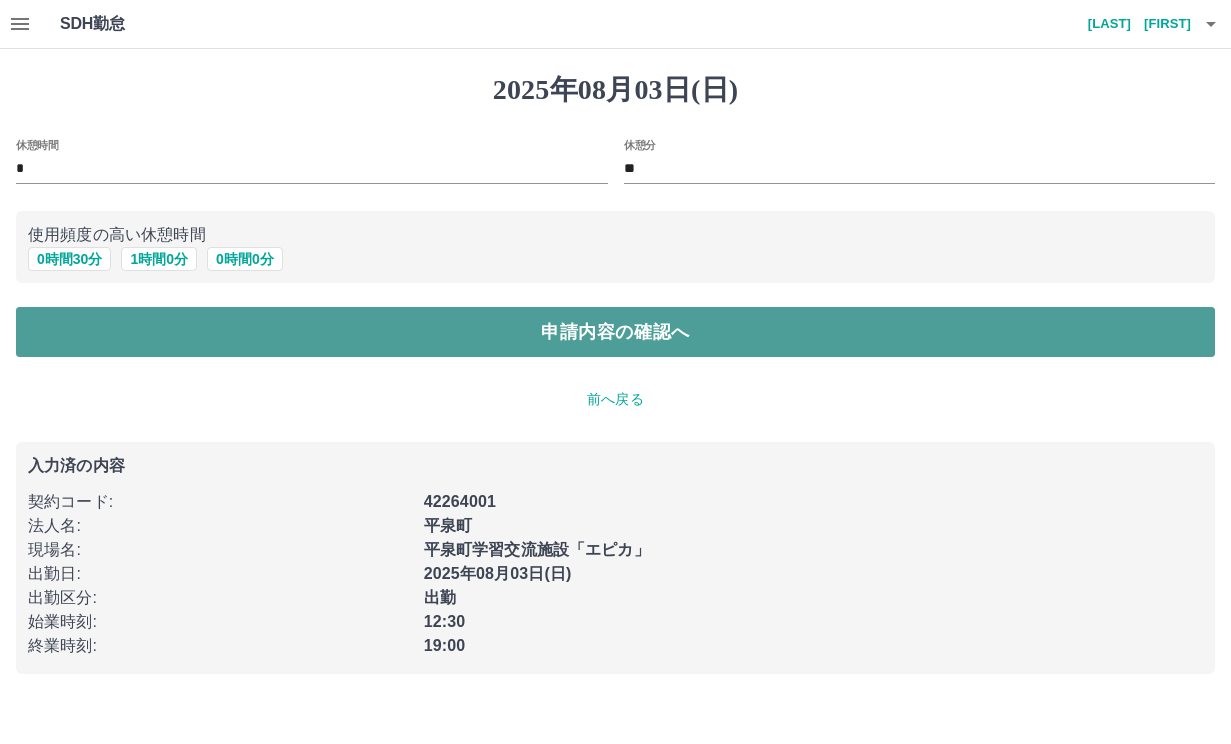 click on "申請内容の確認へ" at bounding box center [615, 332] 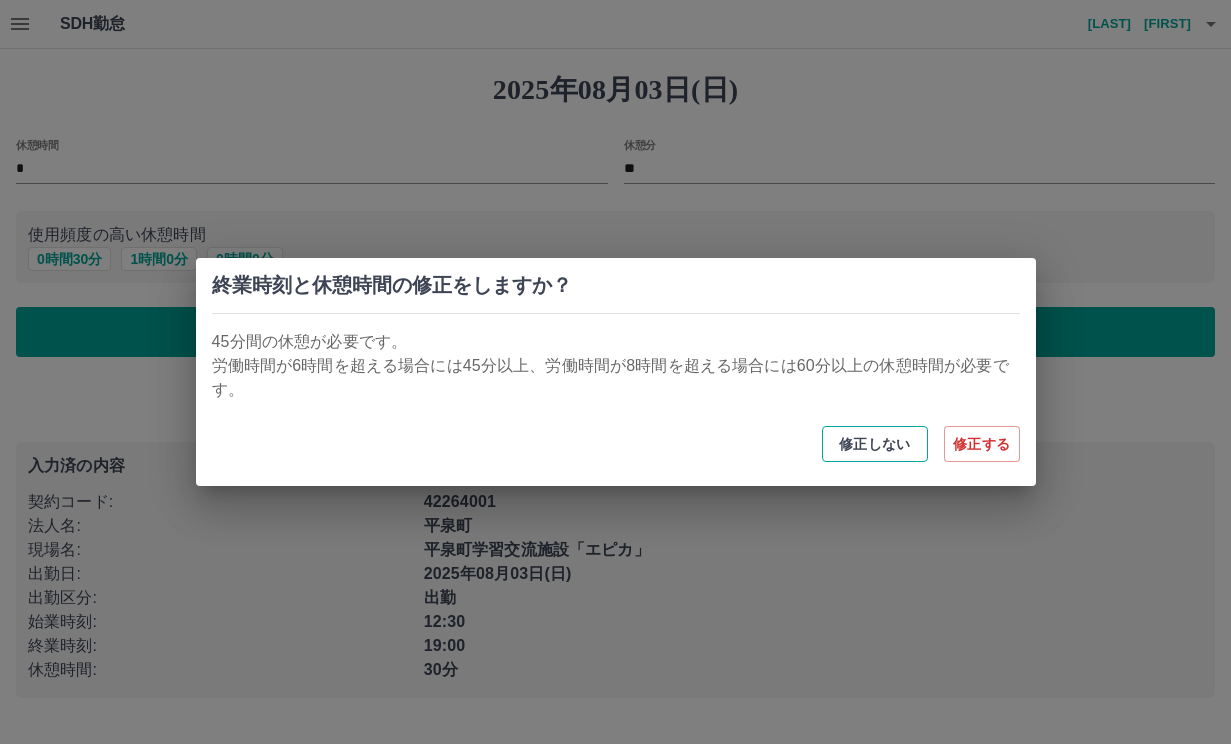 click on "修正しない" at bounding box center [875, 444] 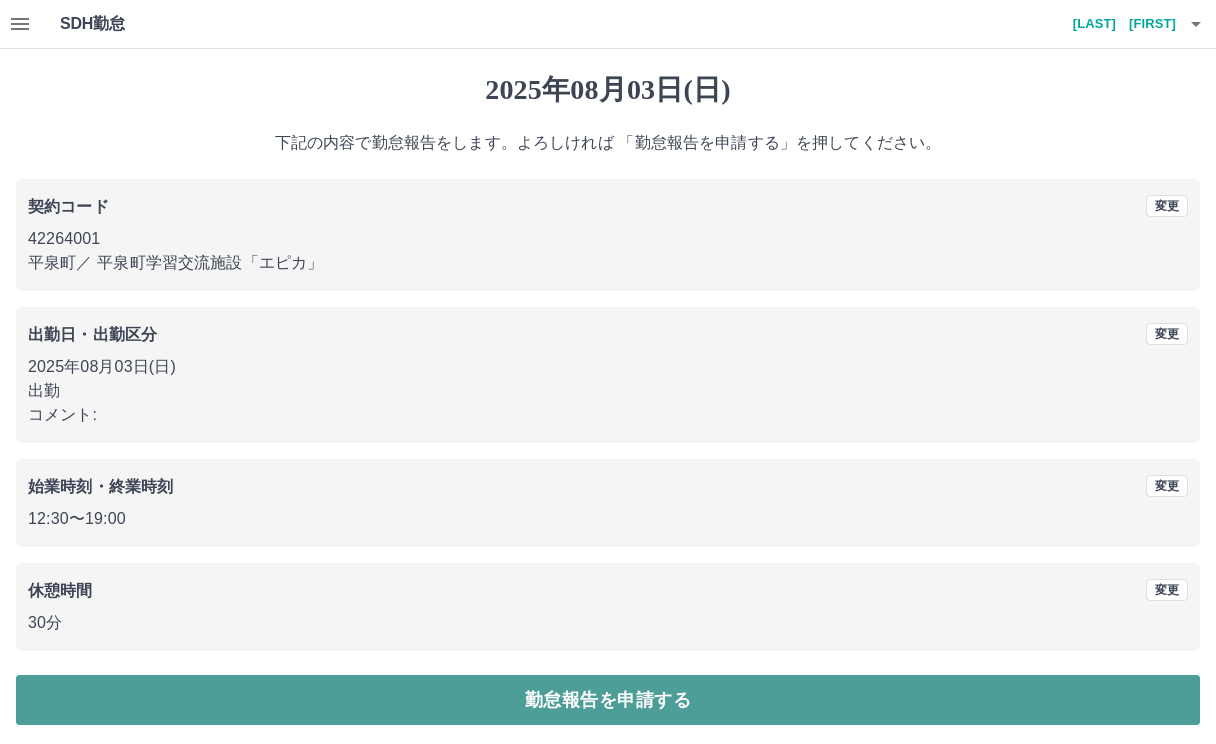 click on "勤怠報告を申請する" at bounding box center (608, 700) 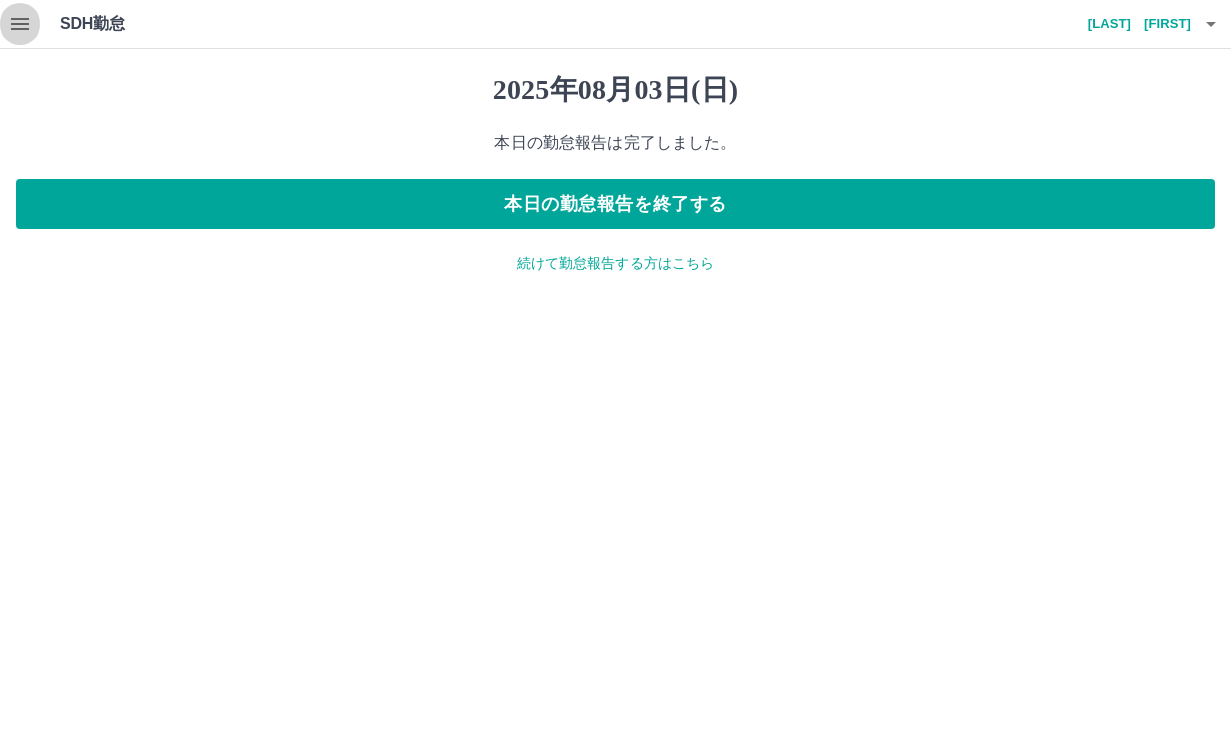 click 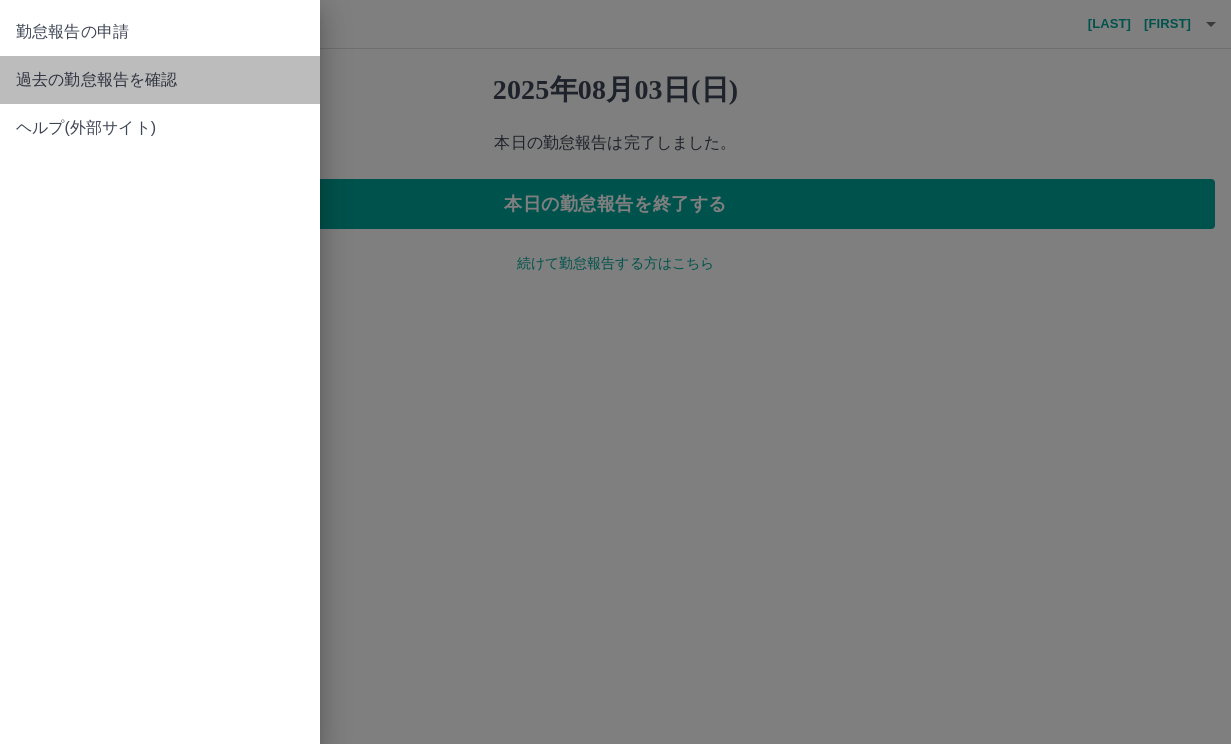 click on "過去の勤怠報告を確認" at bounding box center (160, 80) 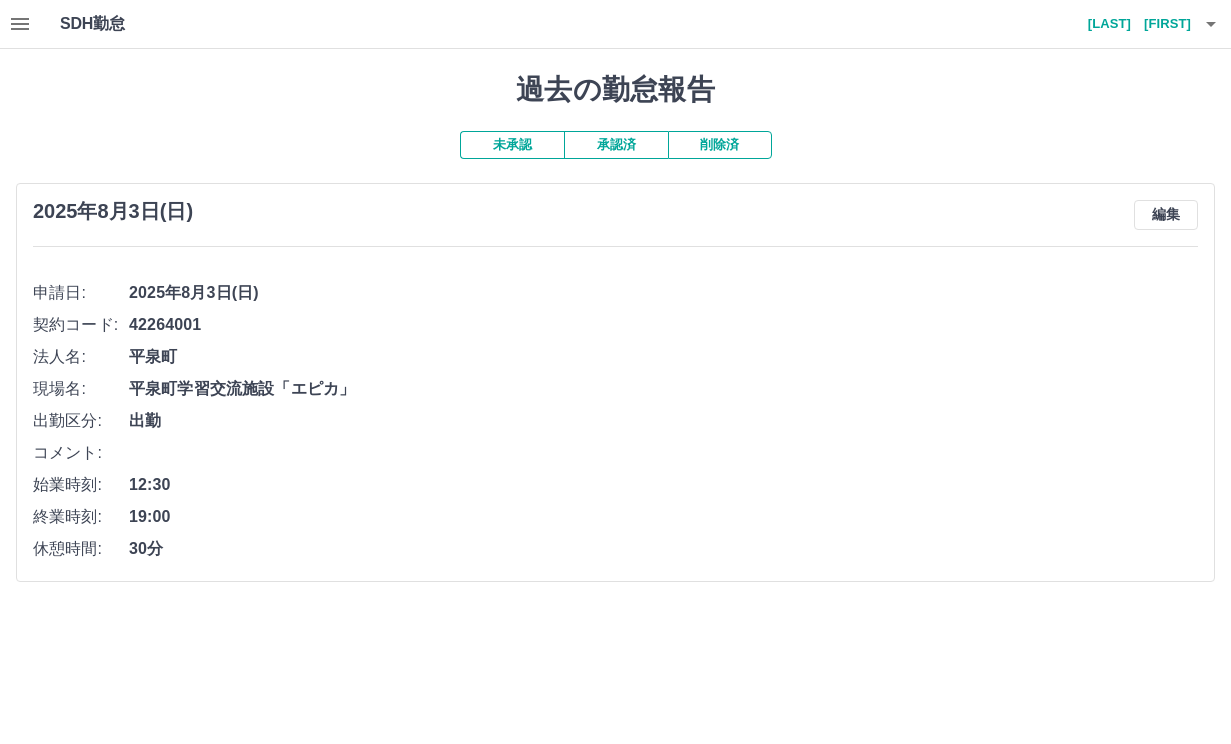click on "承認済" at bounding box center (616, 145) 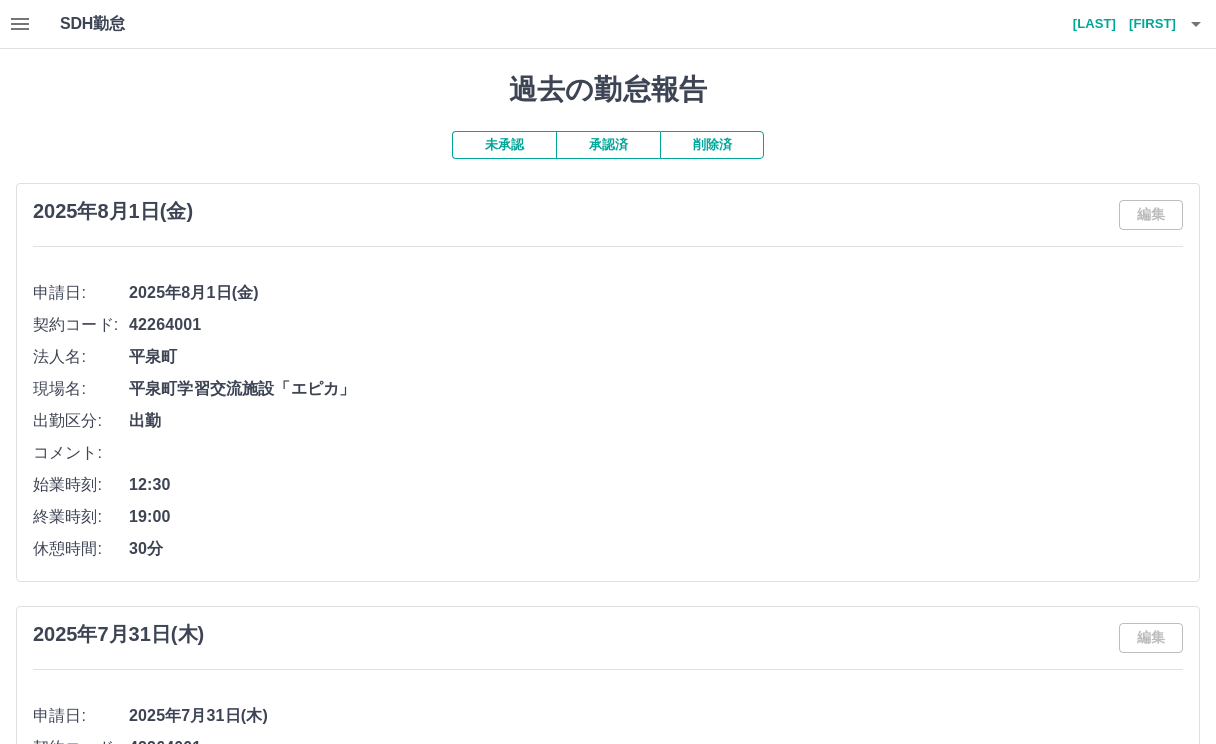 click on "未承認" at bounding box center [504, 145] 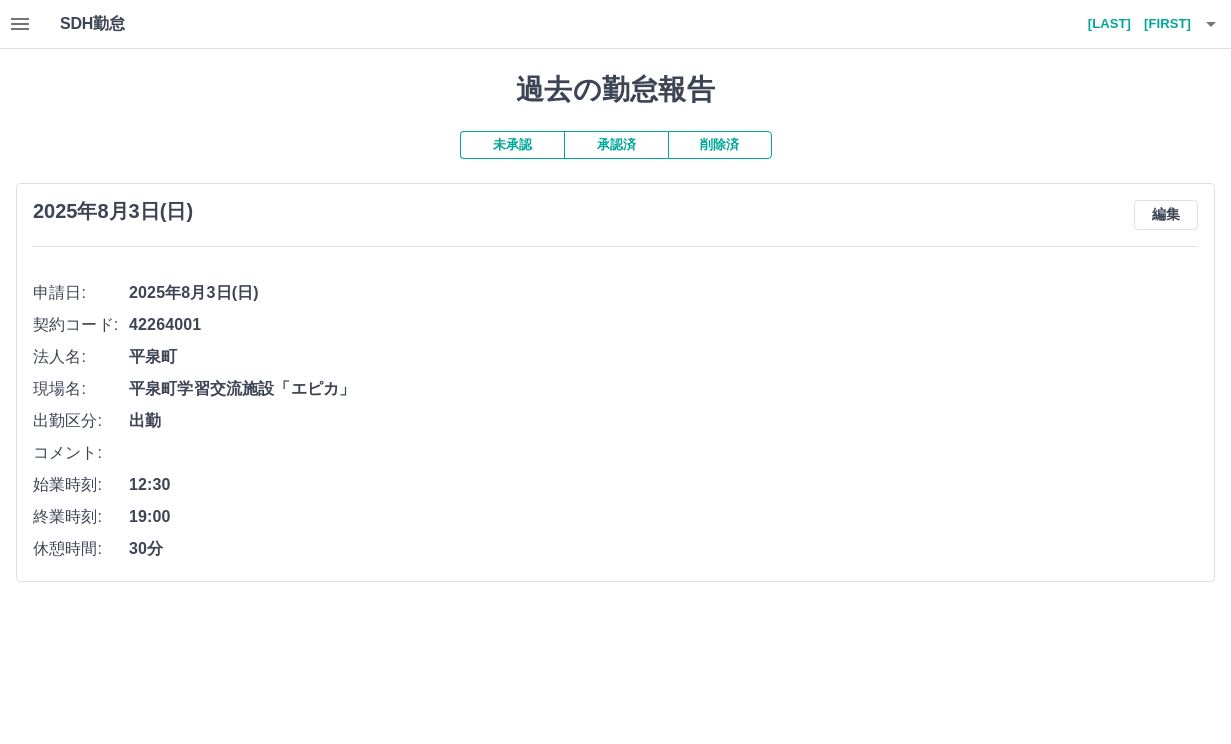 click 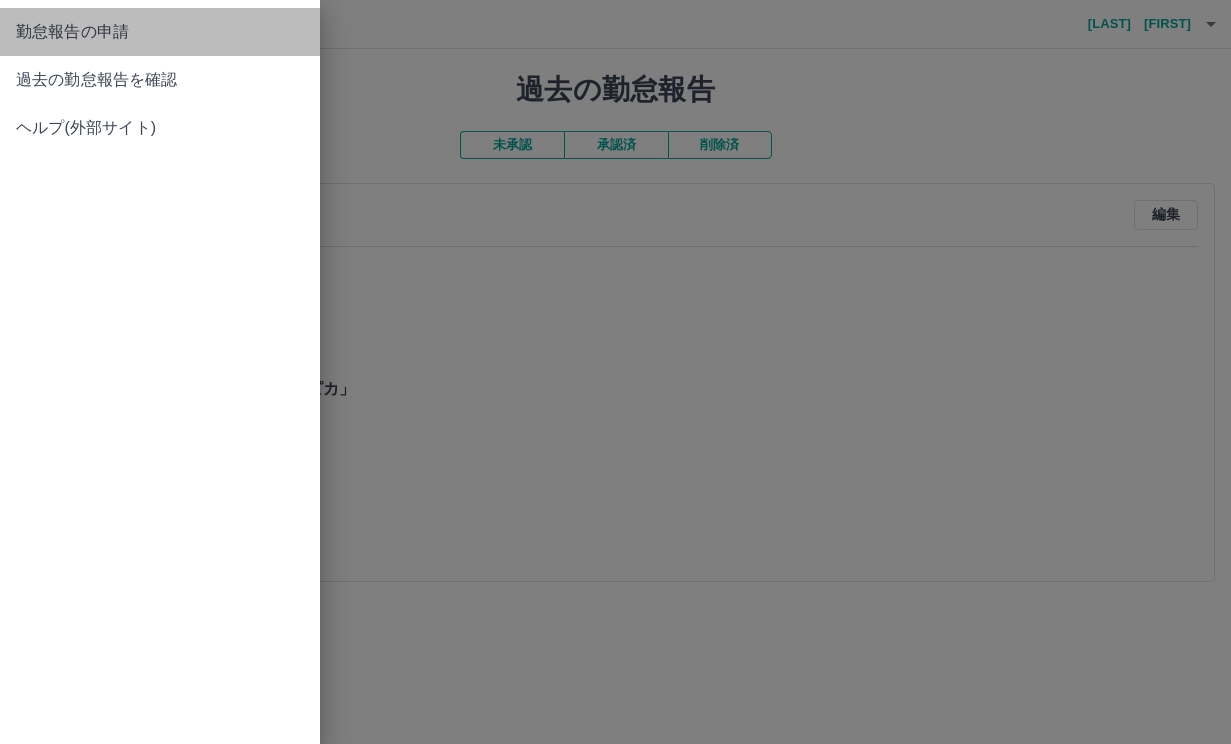 click on "勤怠報告の申請" at bounding box center [160, 32] 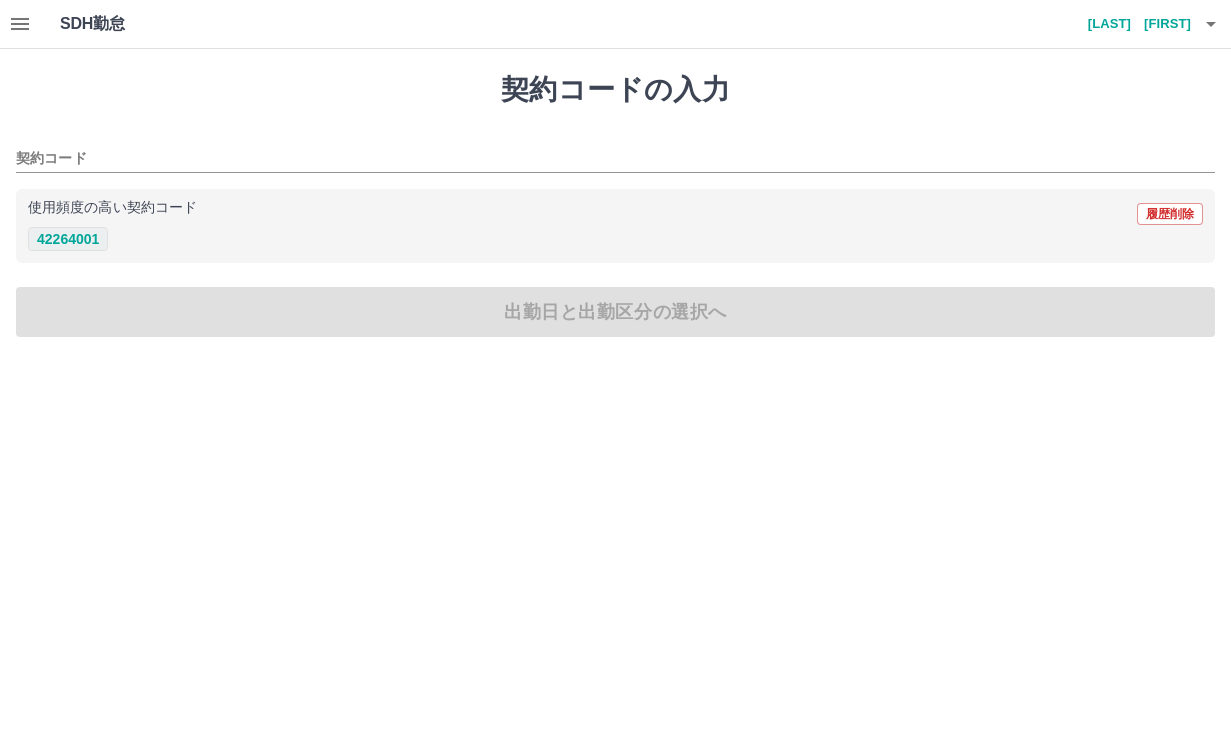 click on "42264001" at bounding box center (68, 239) 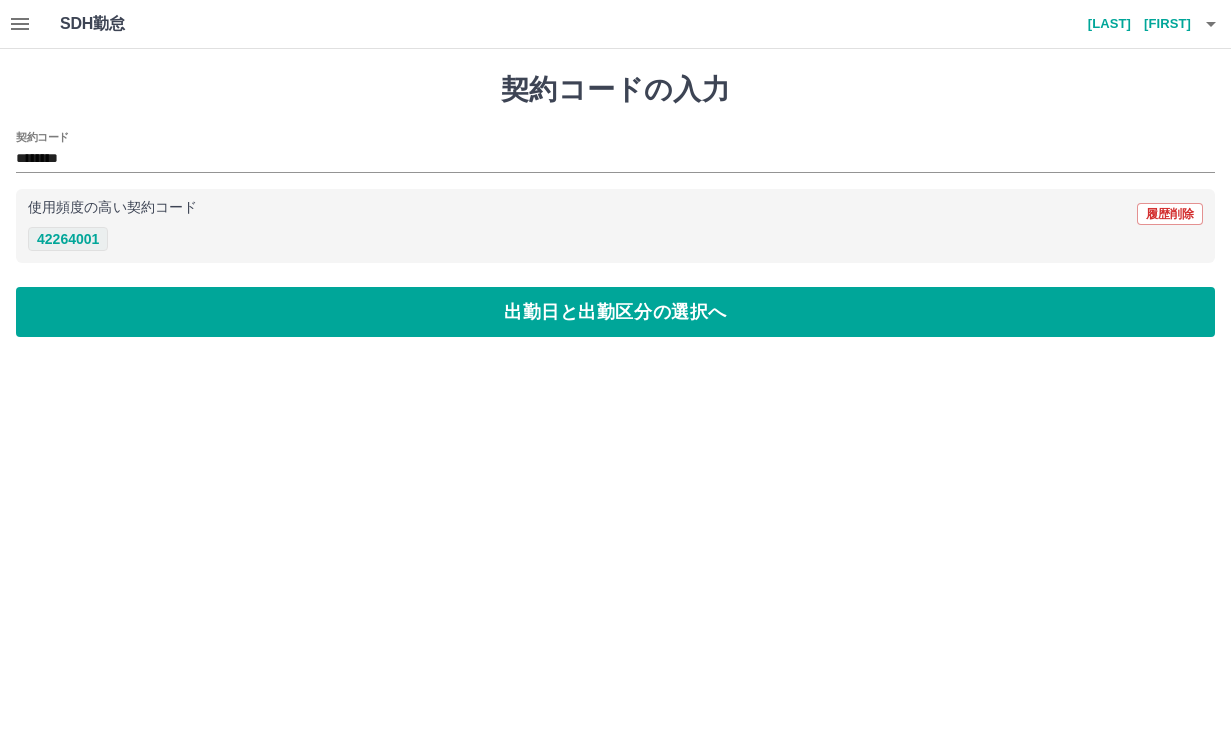 type on "********" 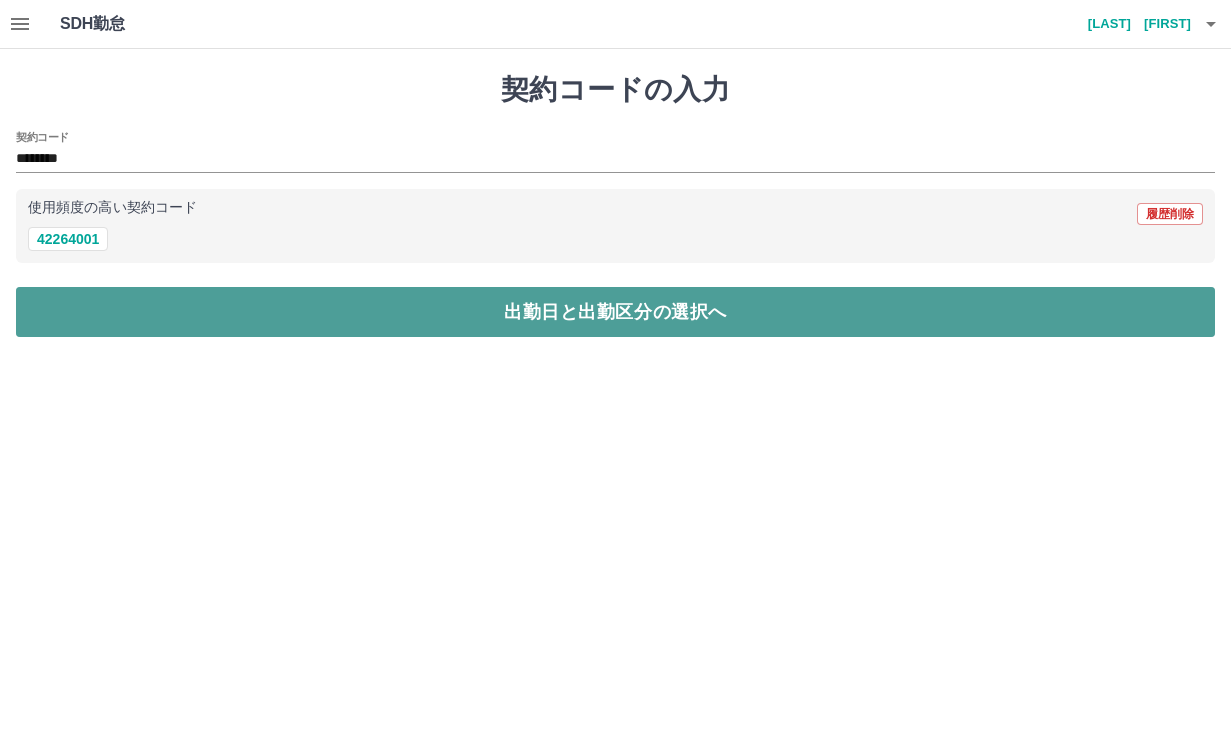 click on "出勤日と出勤区分の選択へ" at bounding box center (615, 312) 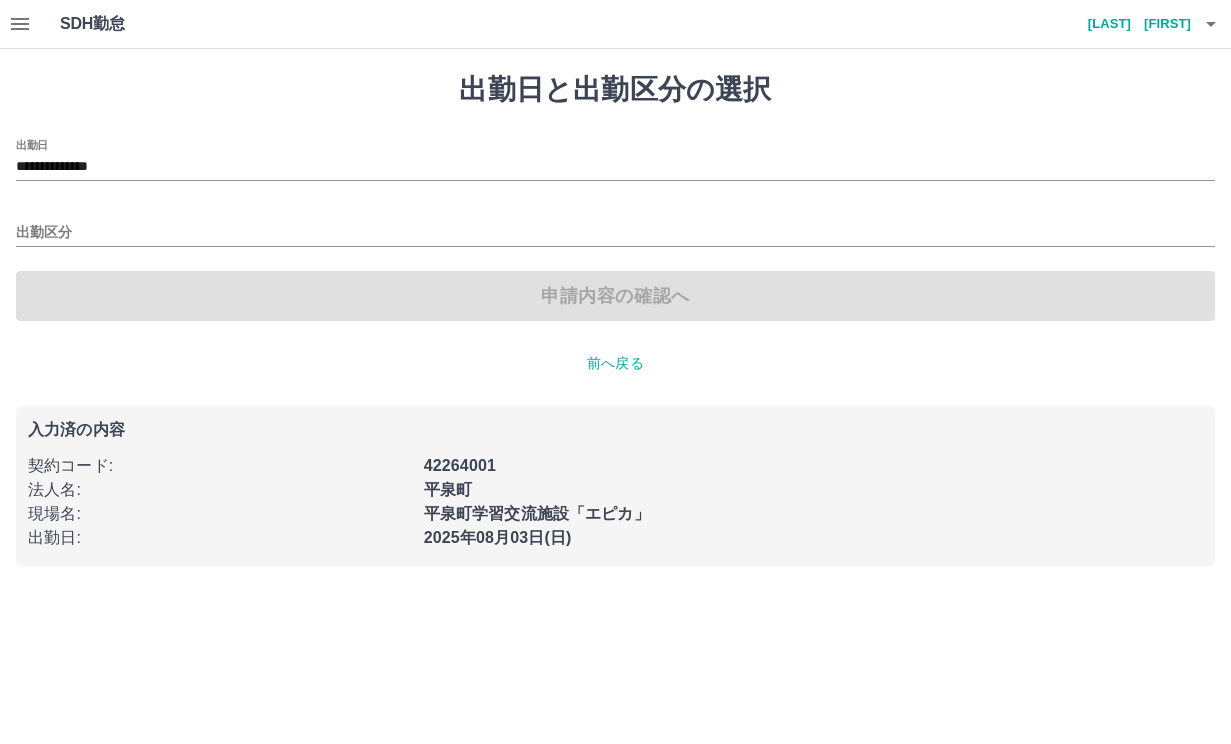 click on "出勤区分" at bounding box center [615, 226] 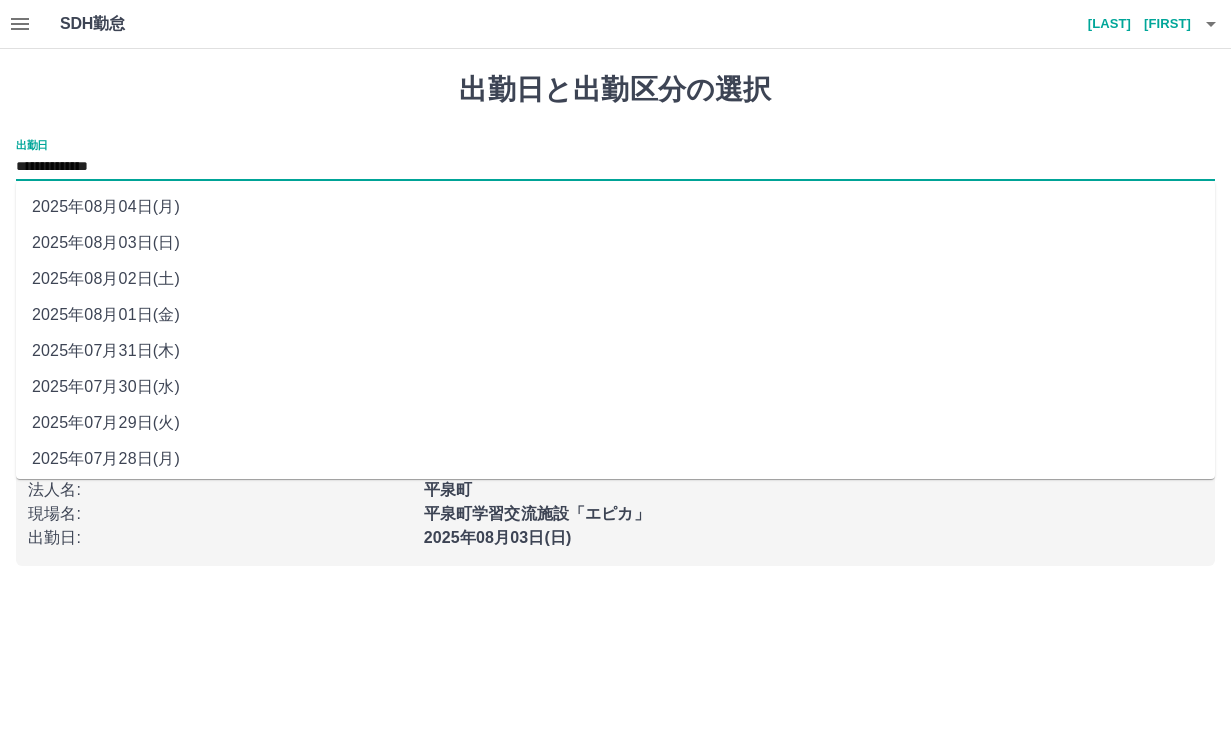 click on "**********" at bounding box center (615, 167) 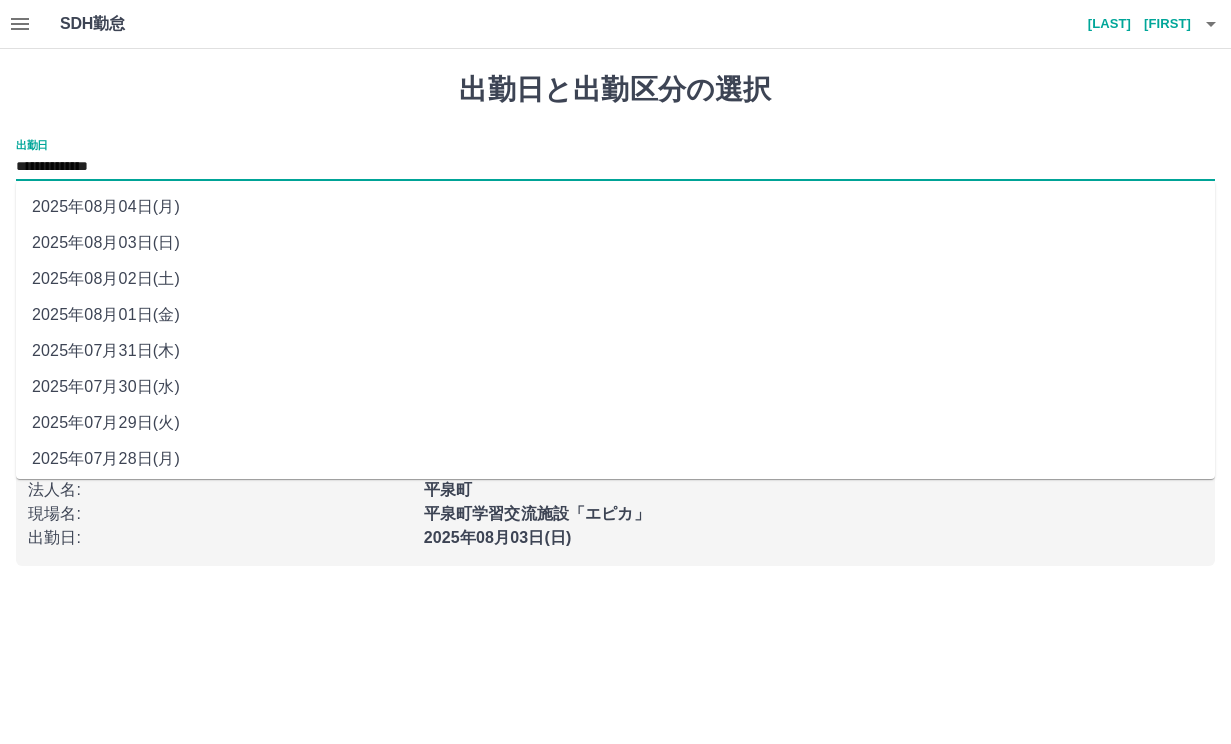 click on "2025年08月02日(土)" at bounding box center [615, 279] 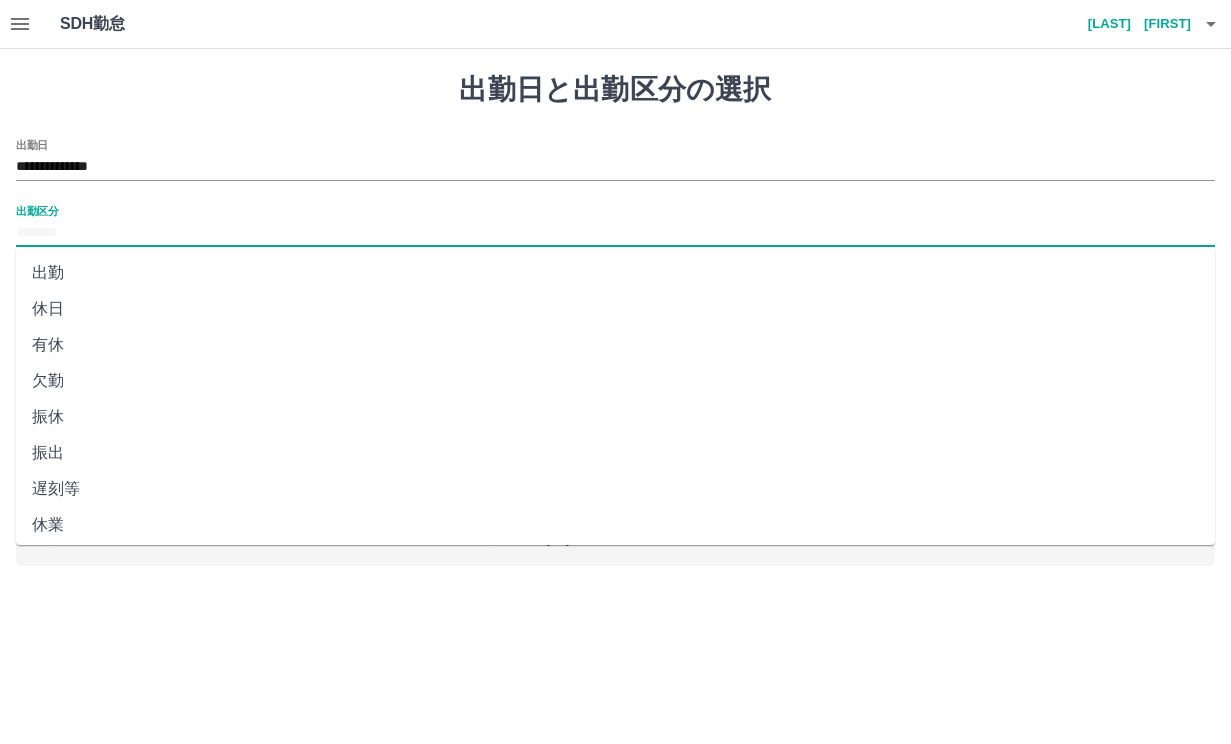 click on "出勤区分" at bounding box center [615, 233] 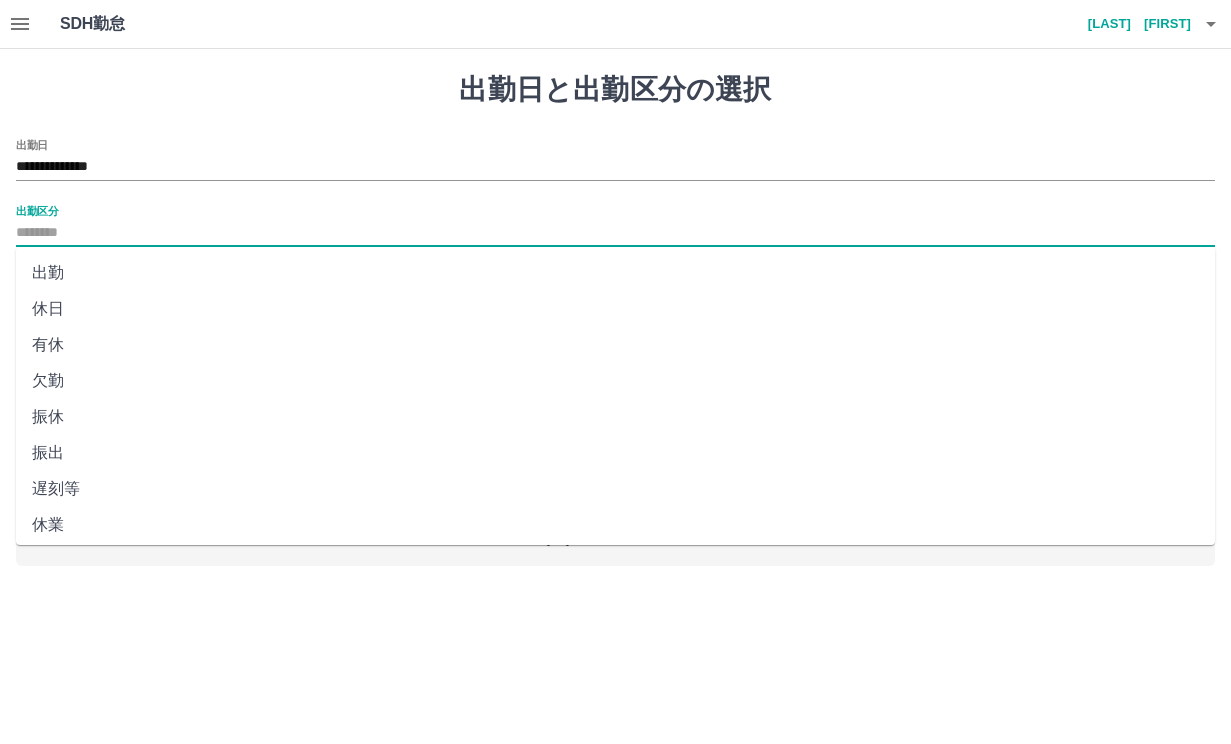 click on "休日" at bounding box center (615, 309) 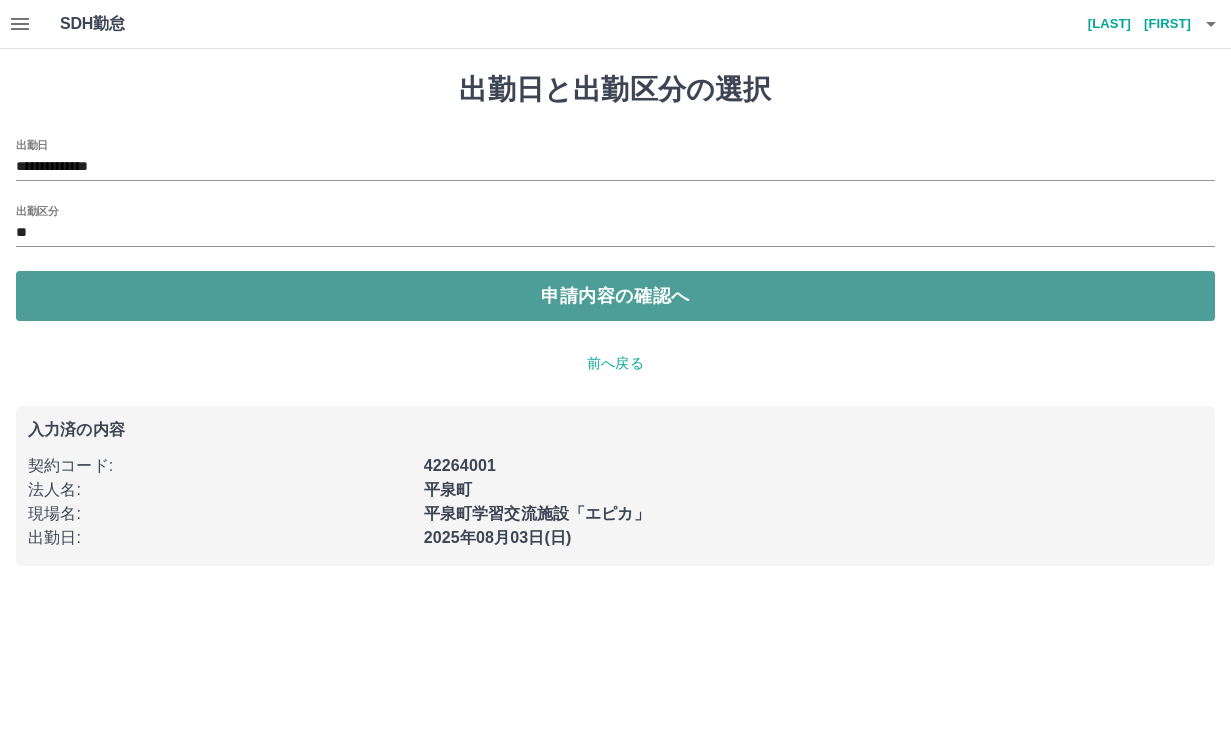 click on "申請内容の確認へ" at bounding box center [615, 296] 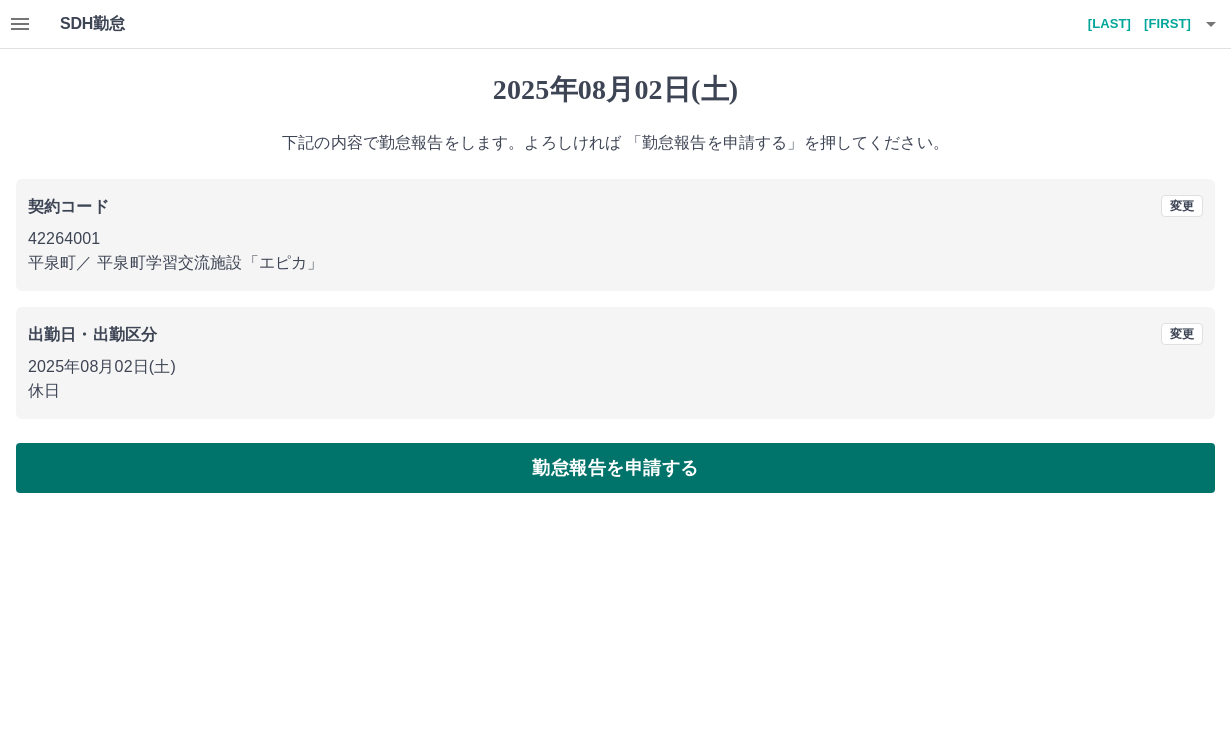 click on "勤怠報告を申請する" at bounding box center (615, 468) 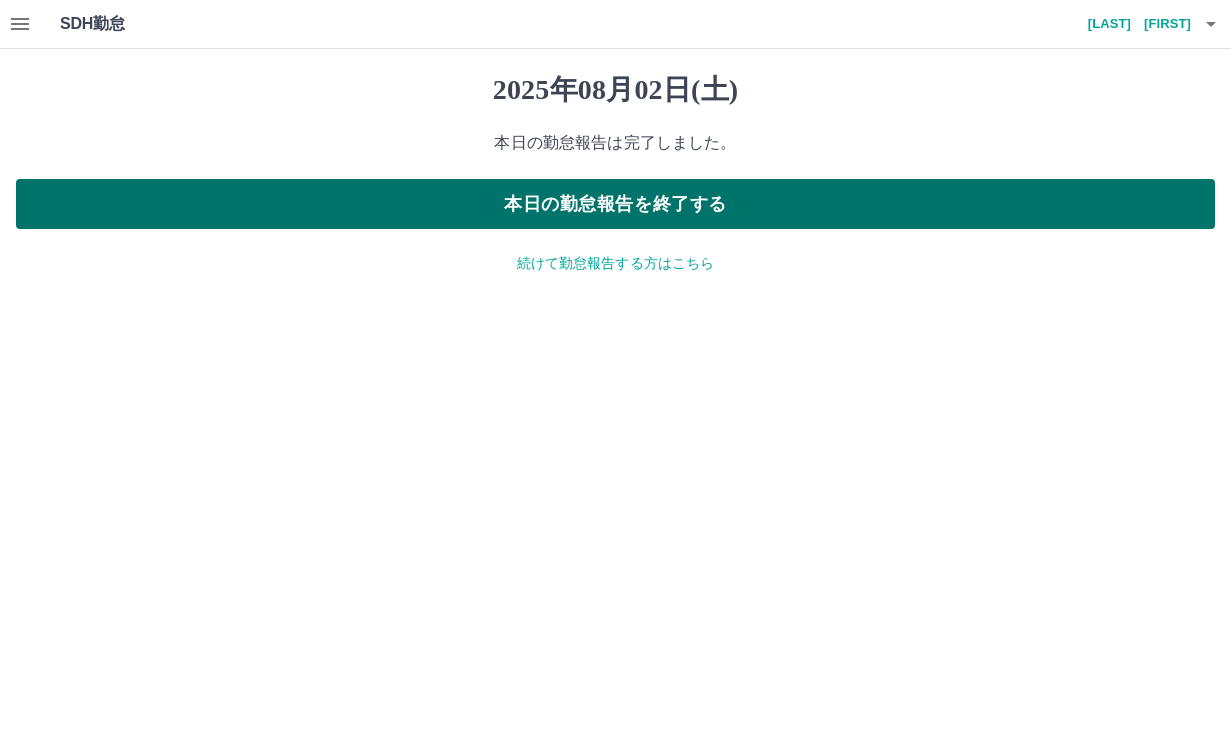 click on "本日の勤怠報告を終了する" at bounding box center [615, 204] 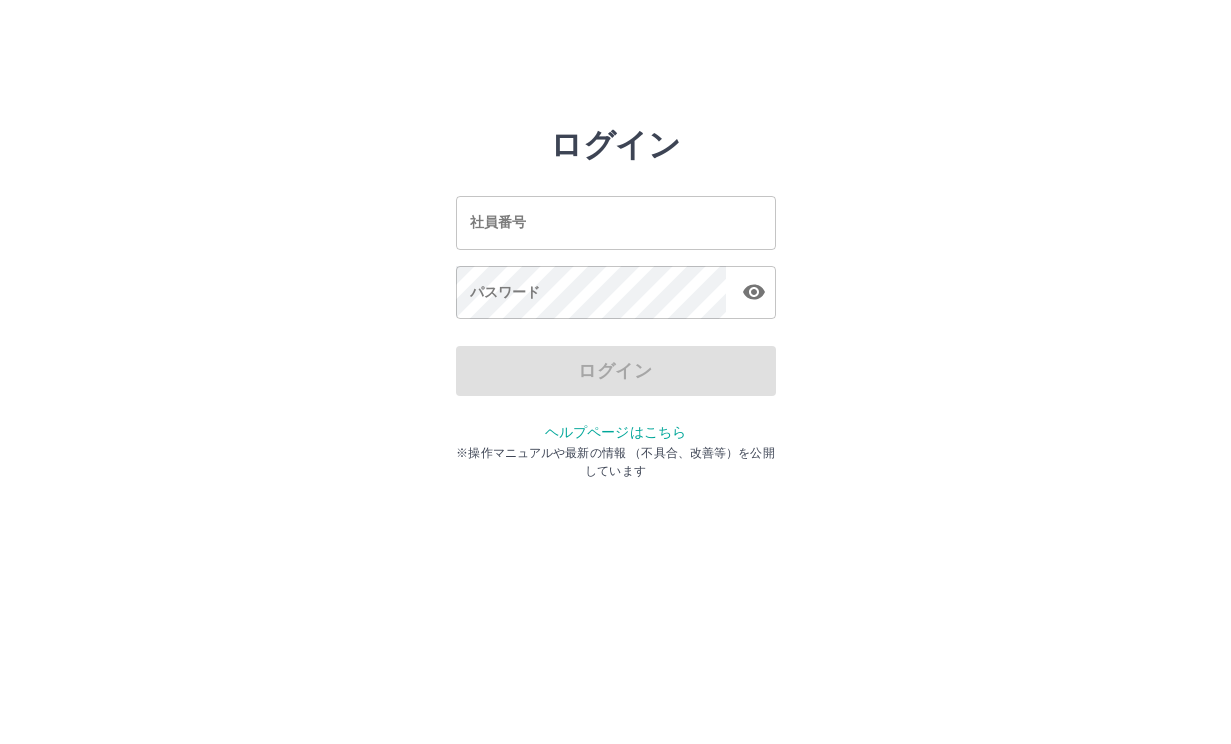 scroll, scrollTop: 0, scrollLeft: 0, axis: both 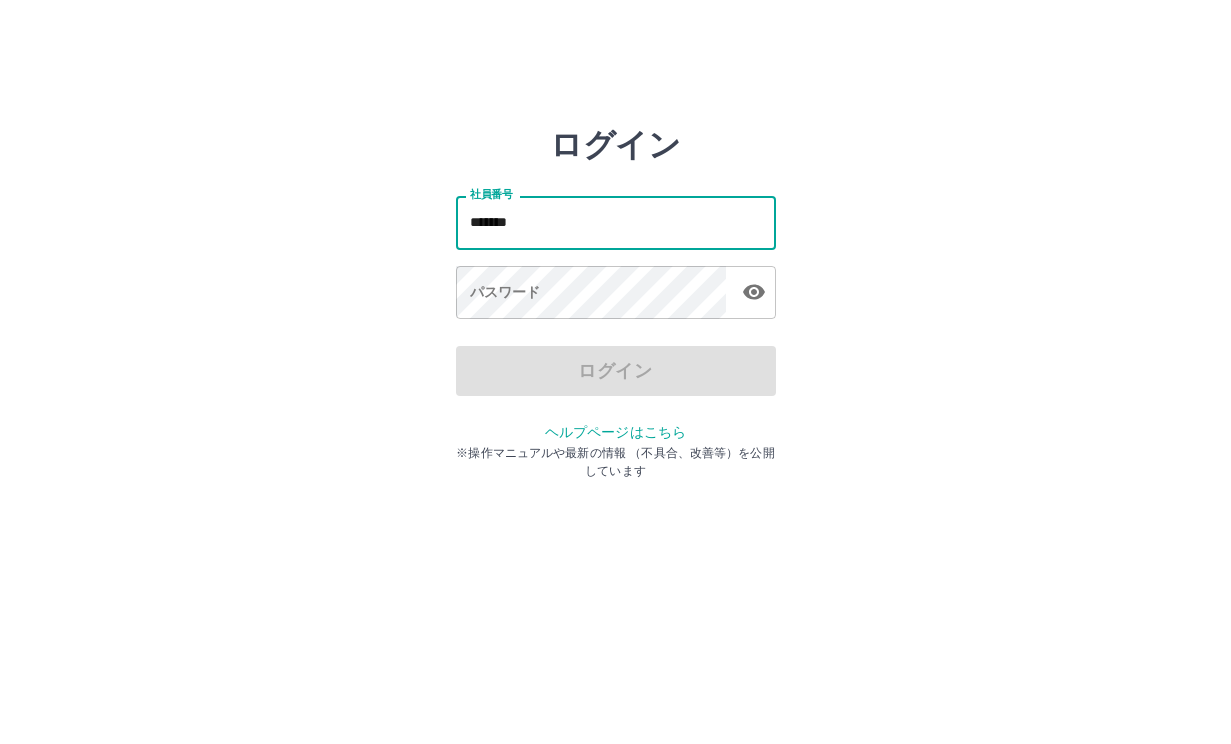 type on "*******" 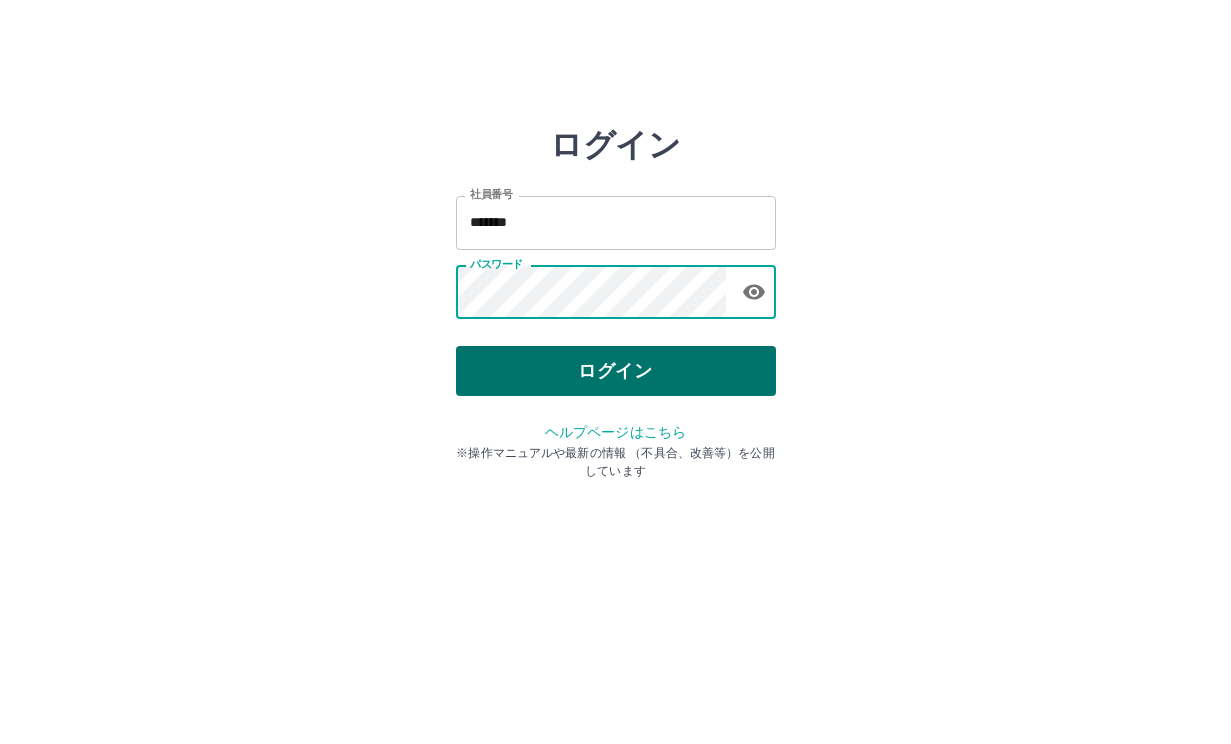 click on "ログイン" at bounding box center [616, 371] 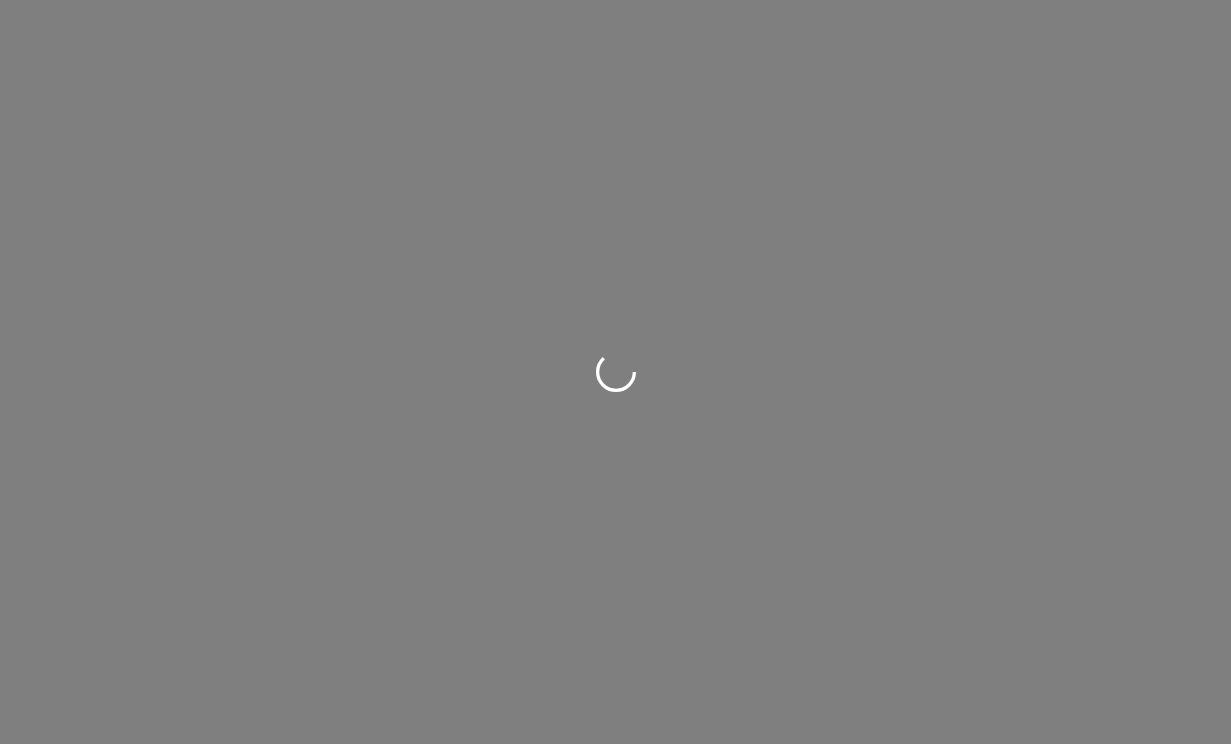 scroll, scrollTop: 0, scrollLeft: 0, axis: both 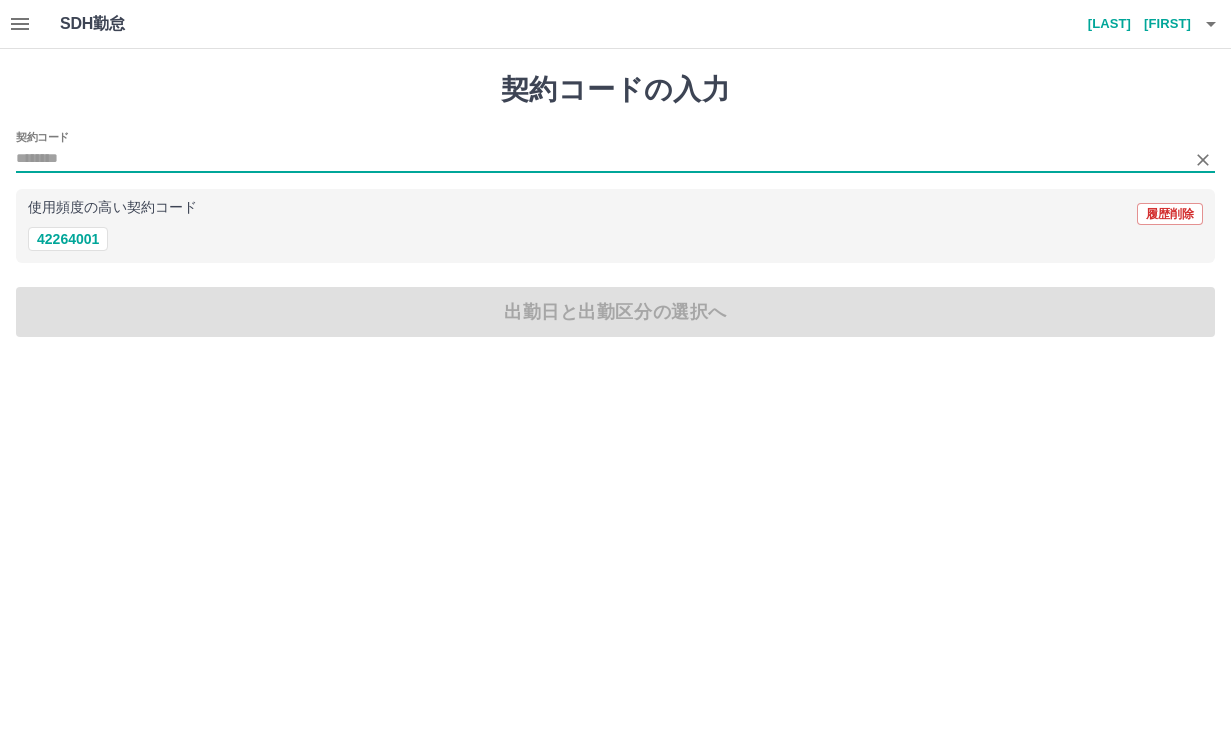 click on "契約コード" at bounding box center (600, 159) 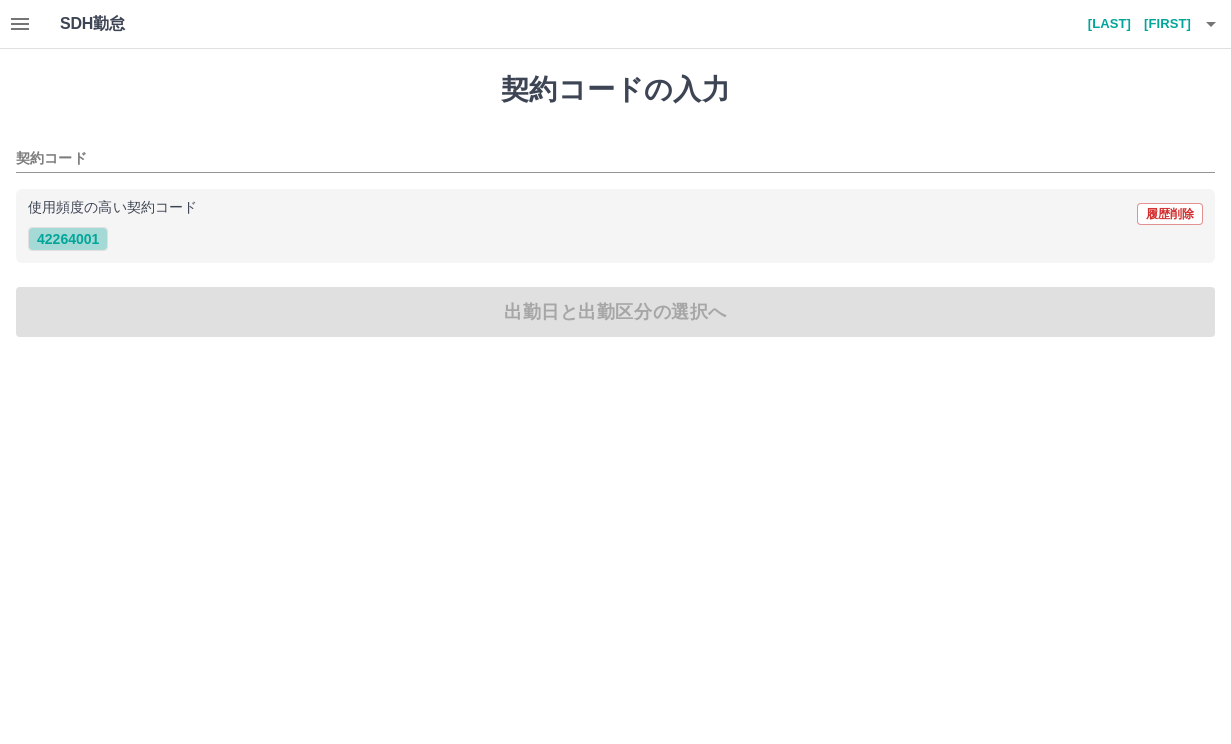 click on "42264001" at bounding box center [68, 239] 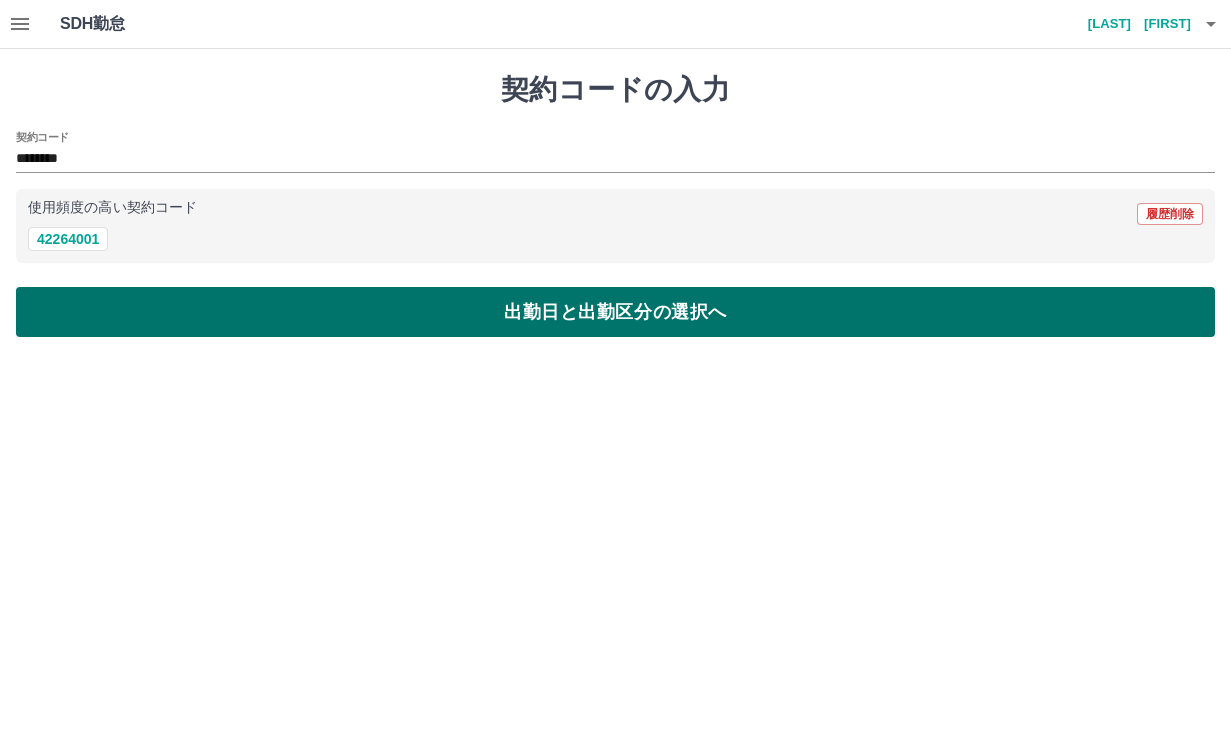 click on "出勤日と出勤区分の選択へ" at bounding box center [615, 312] 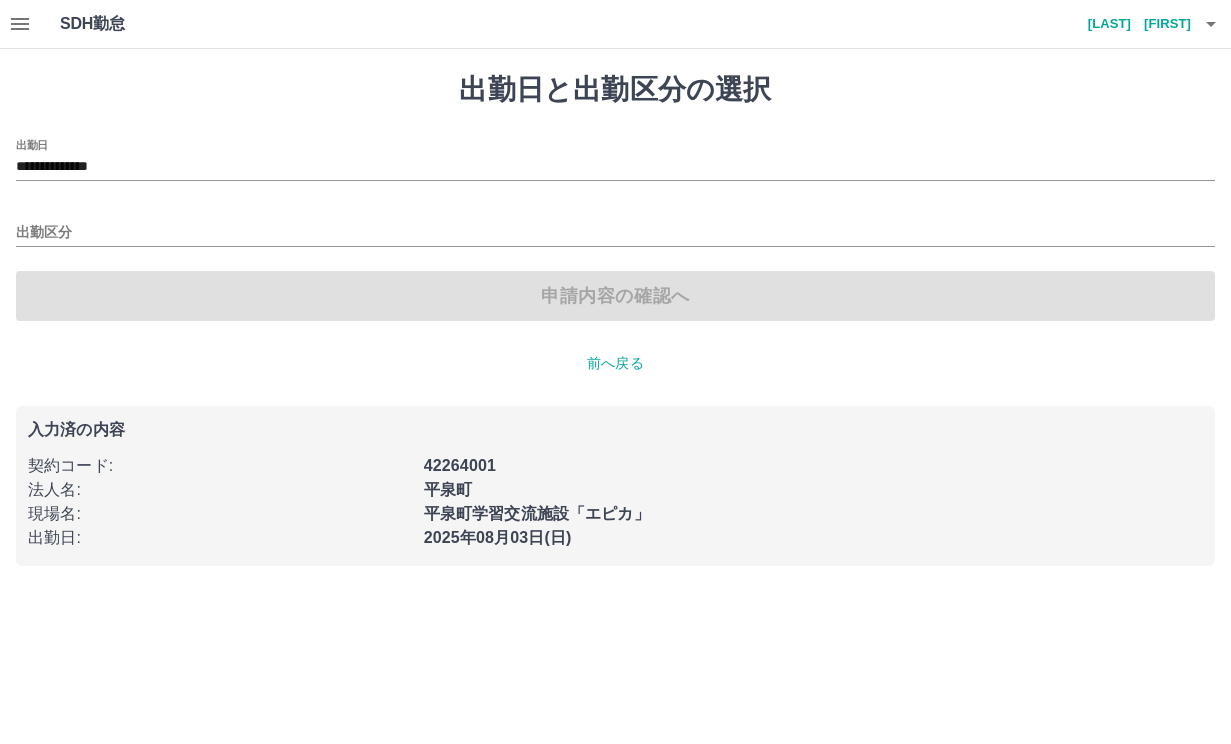 click on "申請内容の確認へ" at bounding box center [615, 296] 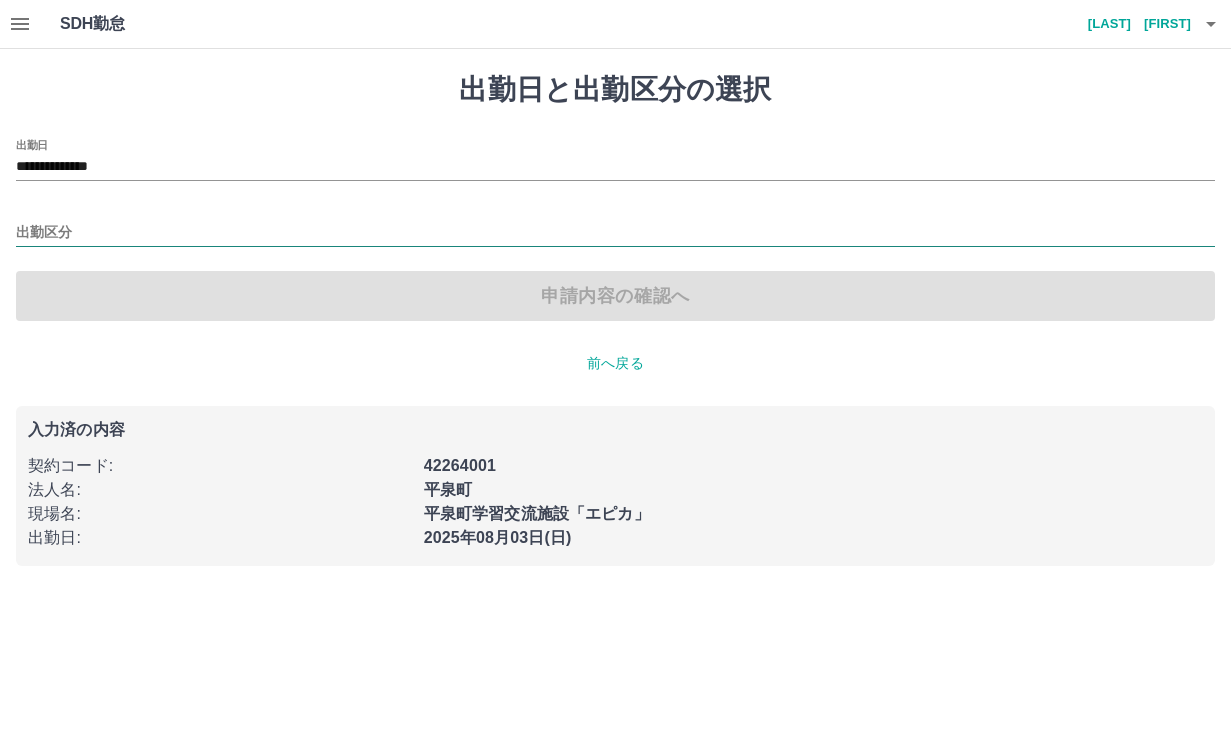 click on "出勤区分" at bounding box center [615, 233] 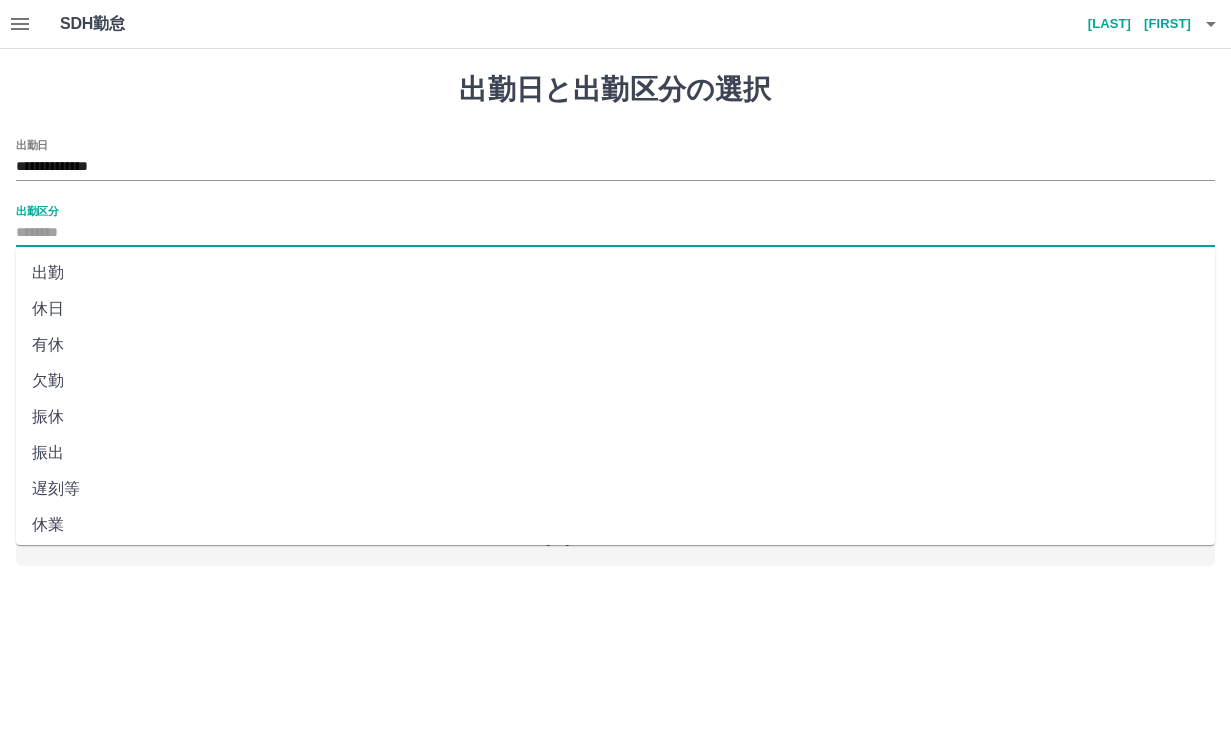 click on "出勤" at bounding box center (615, 273) 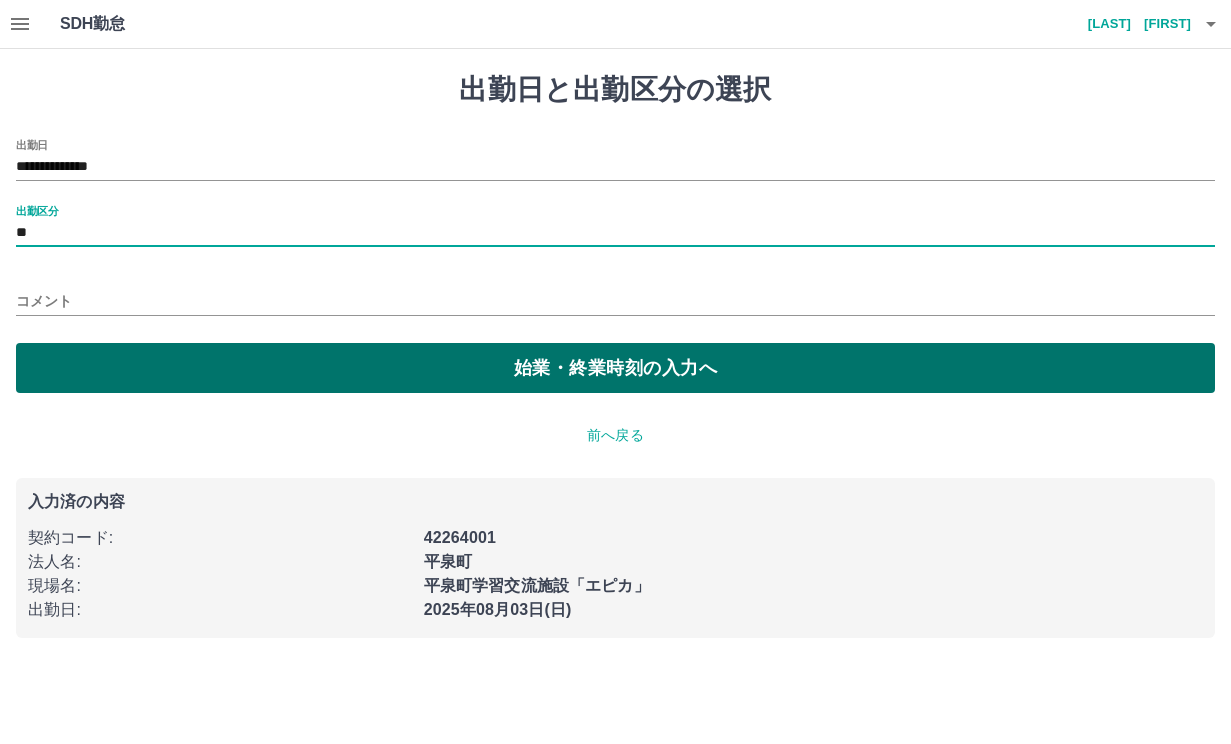 click on "始業・終業時刻の入力へ" at bounding box center (615, 368) 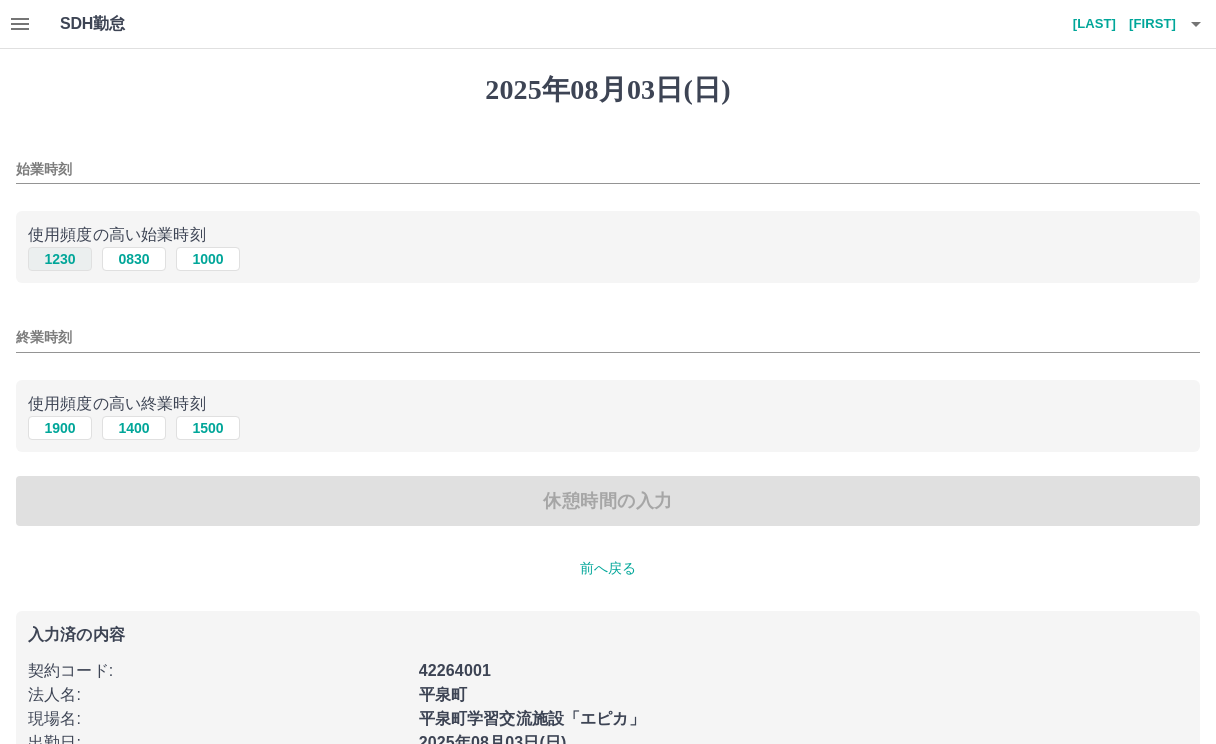 click on "1230" at bounding box center (60, 259) 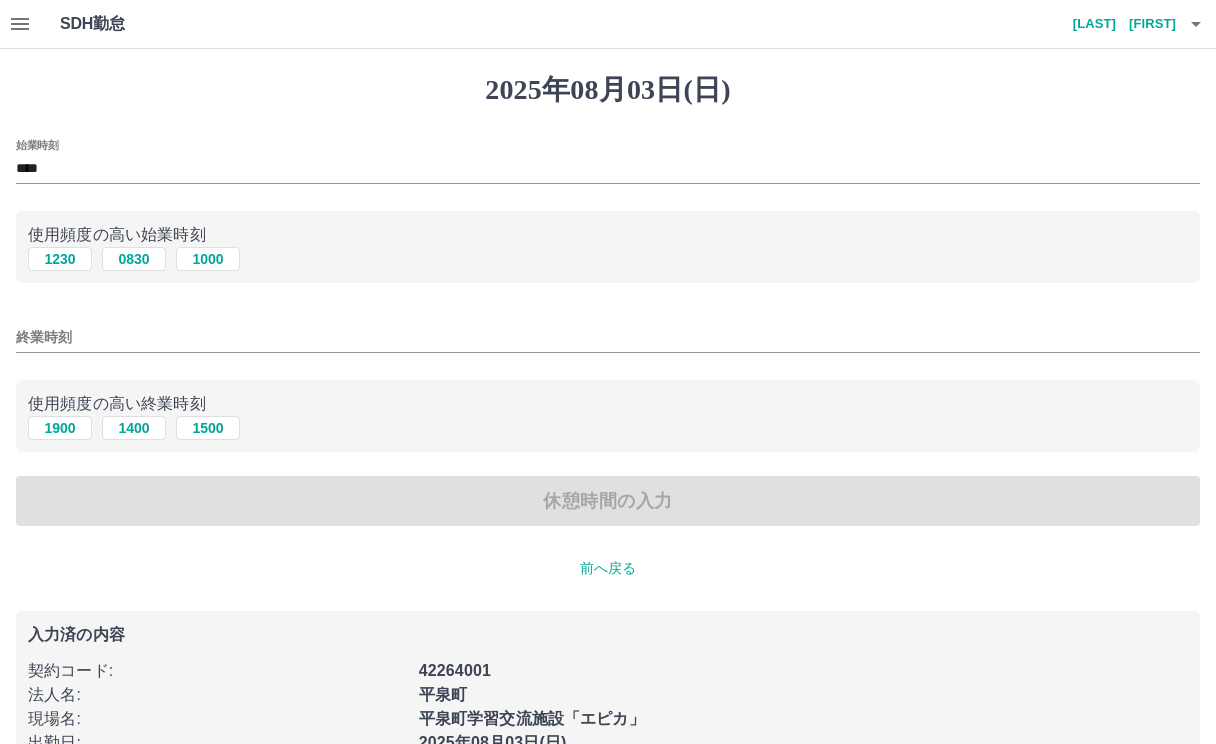 click on "始業時刻 **** 使用頻度の高い始業時刻 1230 0830 1000 終業時刻 使用頻度の高い終業時刻 1900 1400 1500 休憩時間の入力" at bounding box center (608, 333) 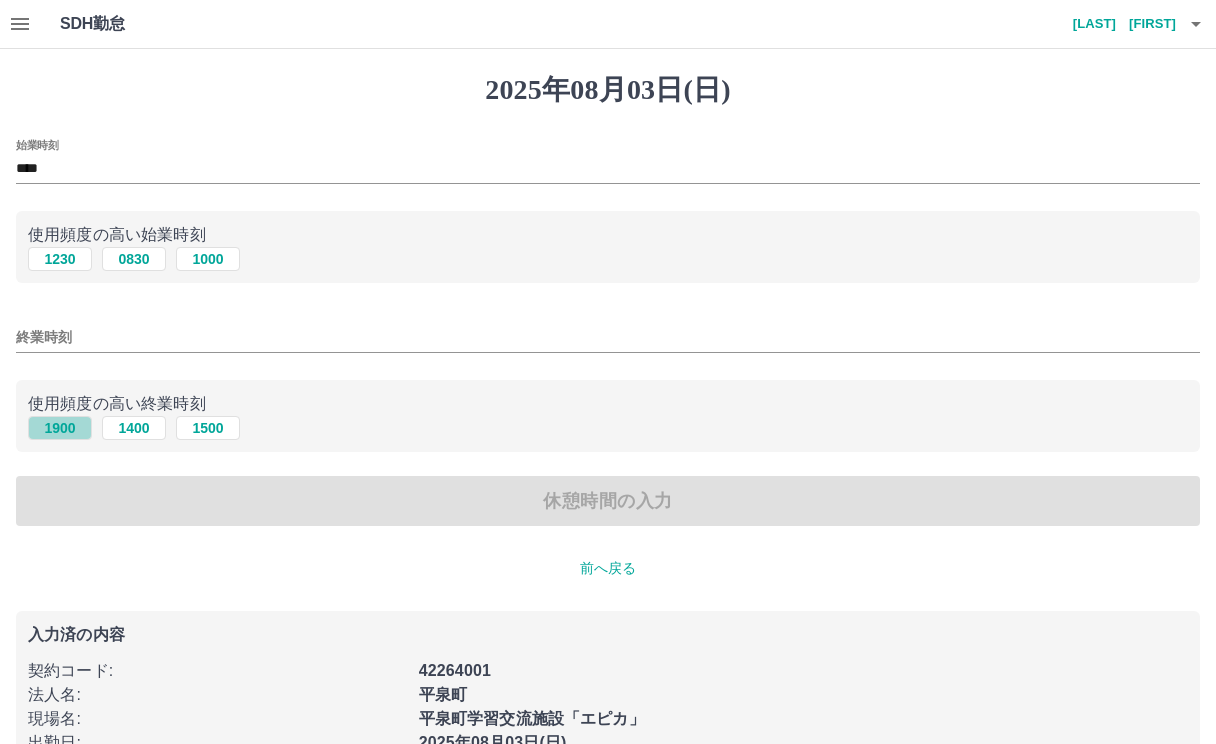 click on "1900" at bounding box center (60, 428) 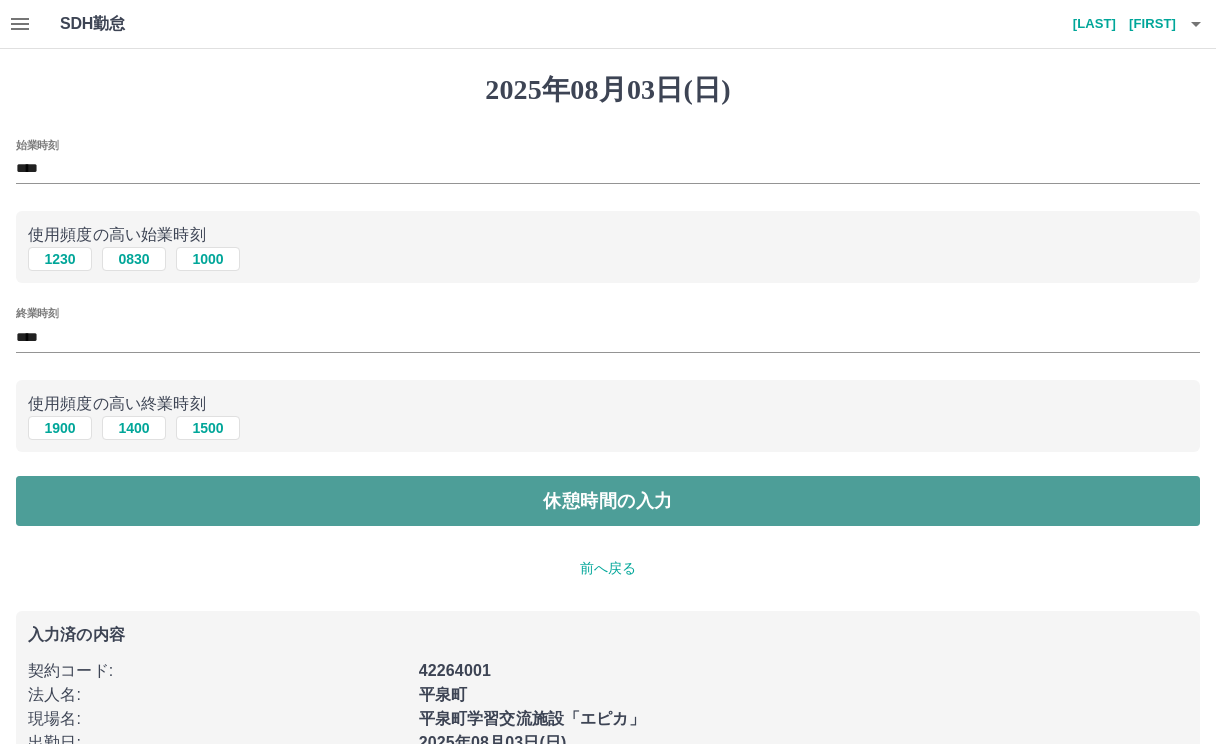 click on "休憩時間の入力" at bounding box center [608, 501] 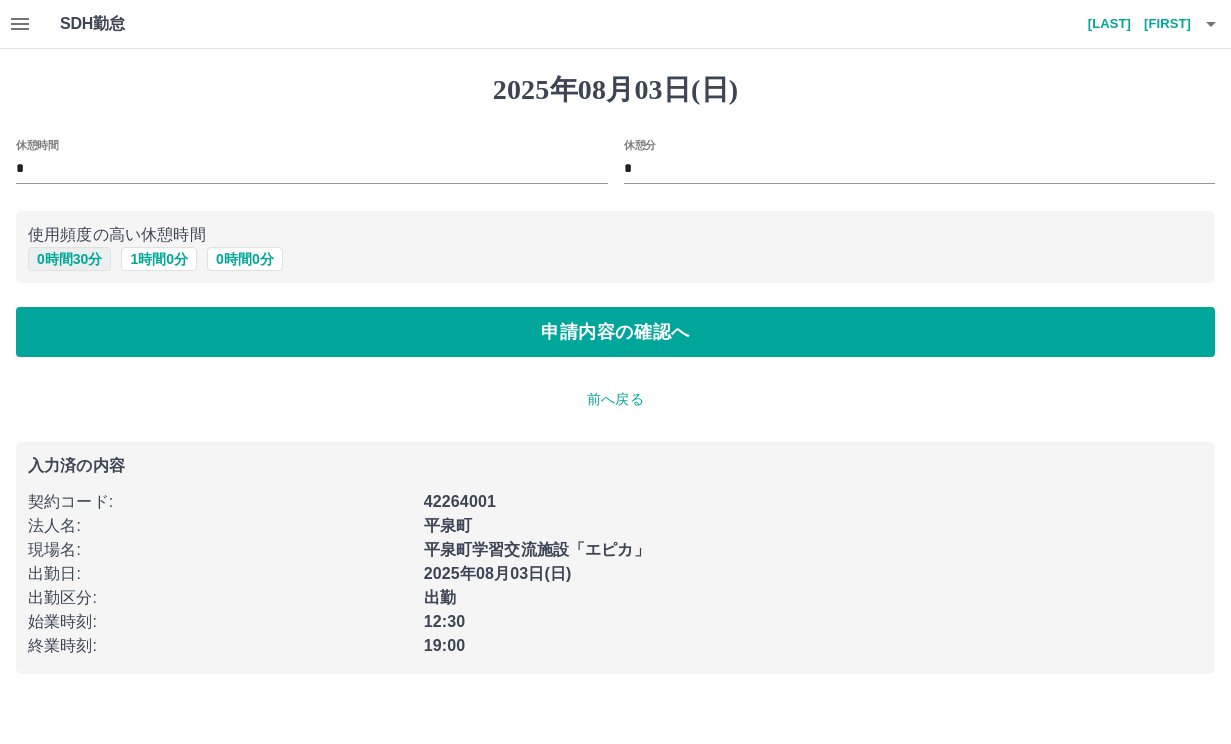 click on "0 時間 30 分" at bounding box center (69, 259) 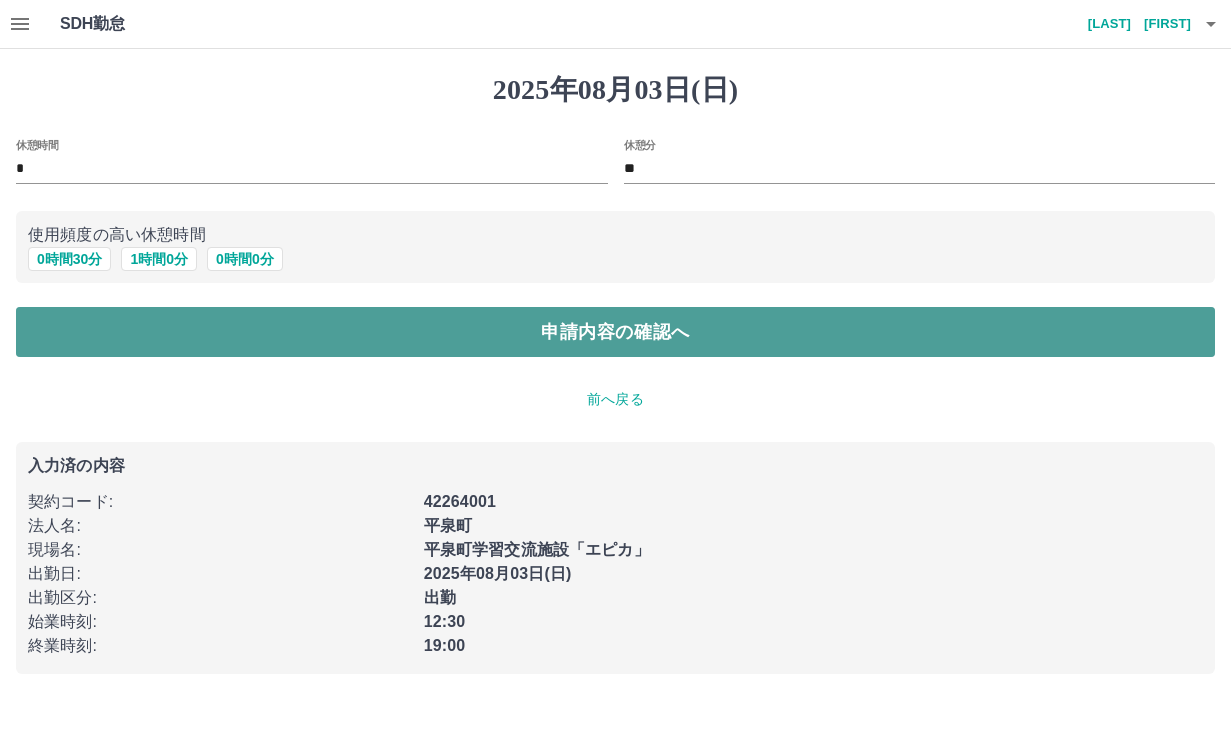 click on "申請内容の確認へ" at bounding box center (615, 332) 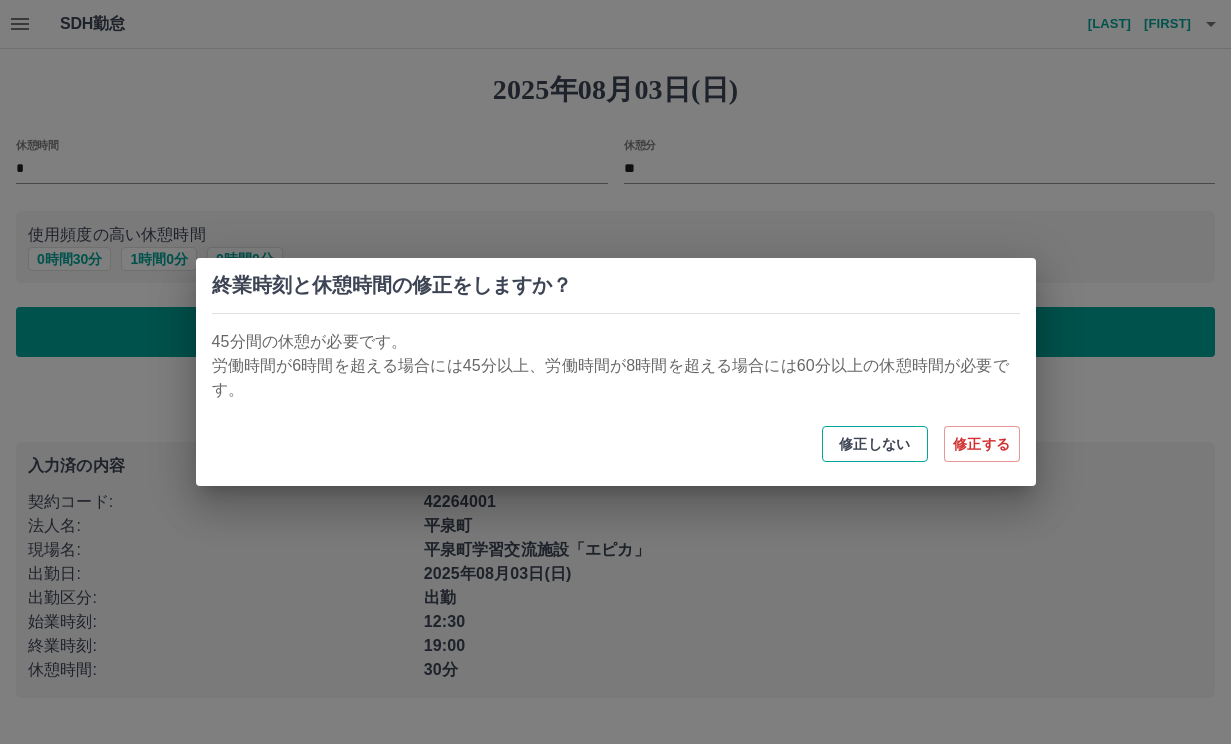 click on "修正しない" at bounding box center [875, 444] 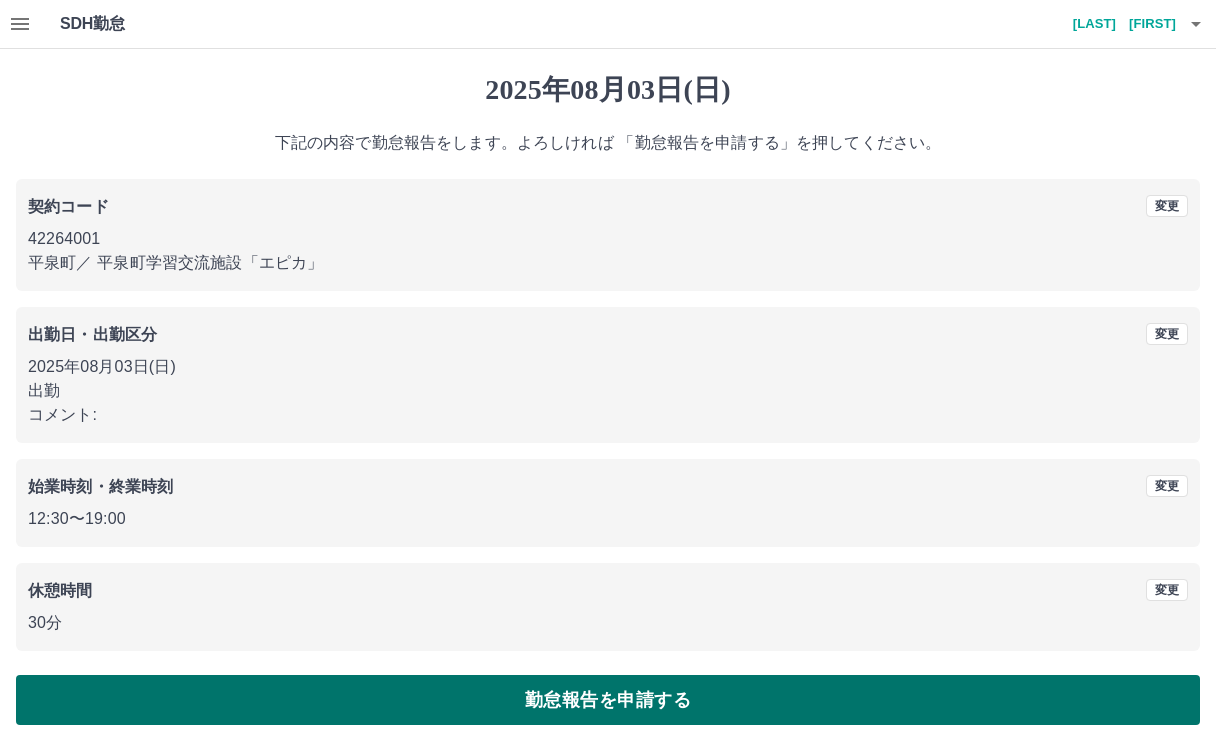 click on "勤怠報告を申請する" at bounding box center [608, 700] 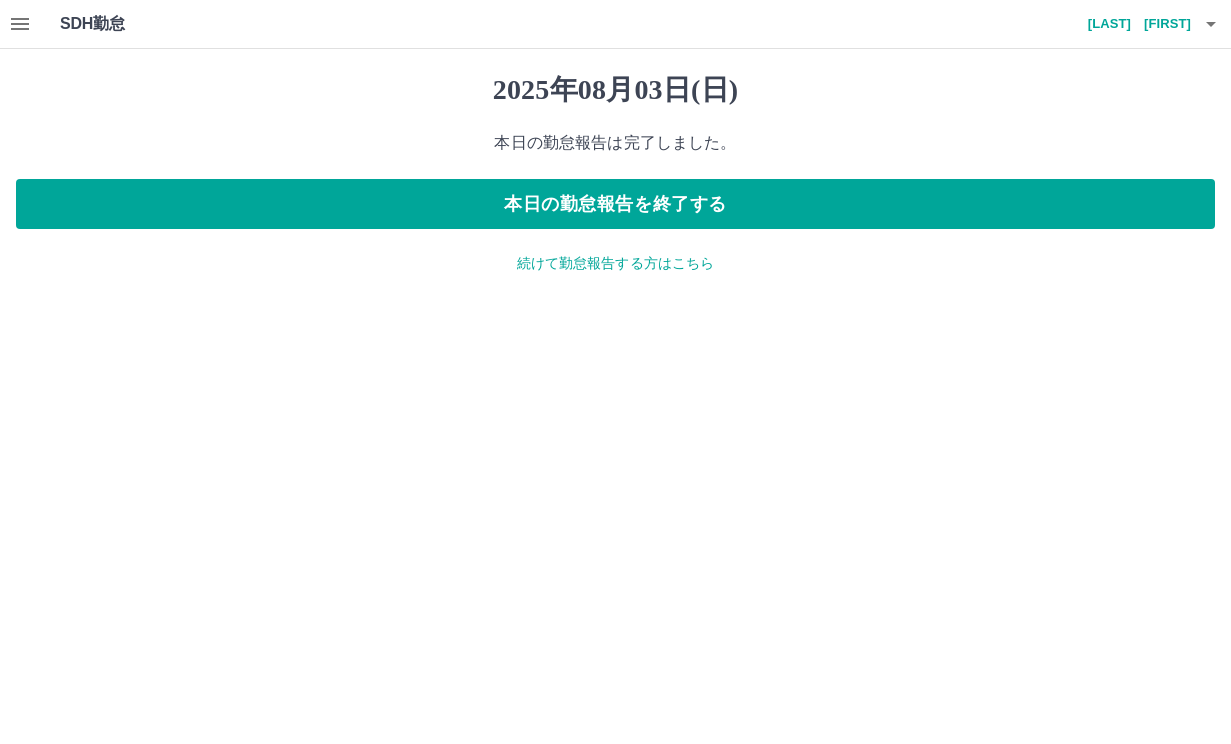 click on "続けて勤怠報告する方はこちら" at bounding box center (615, 263) 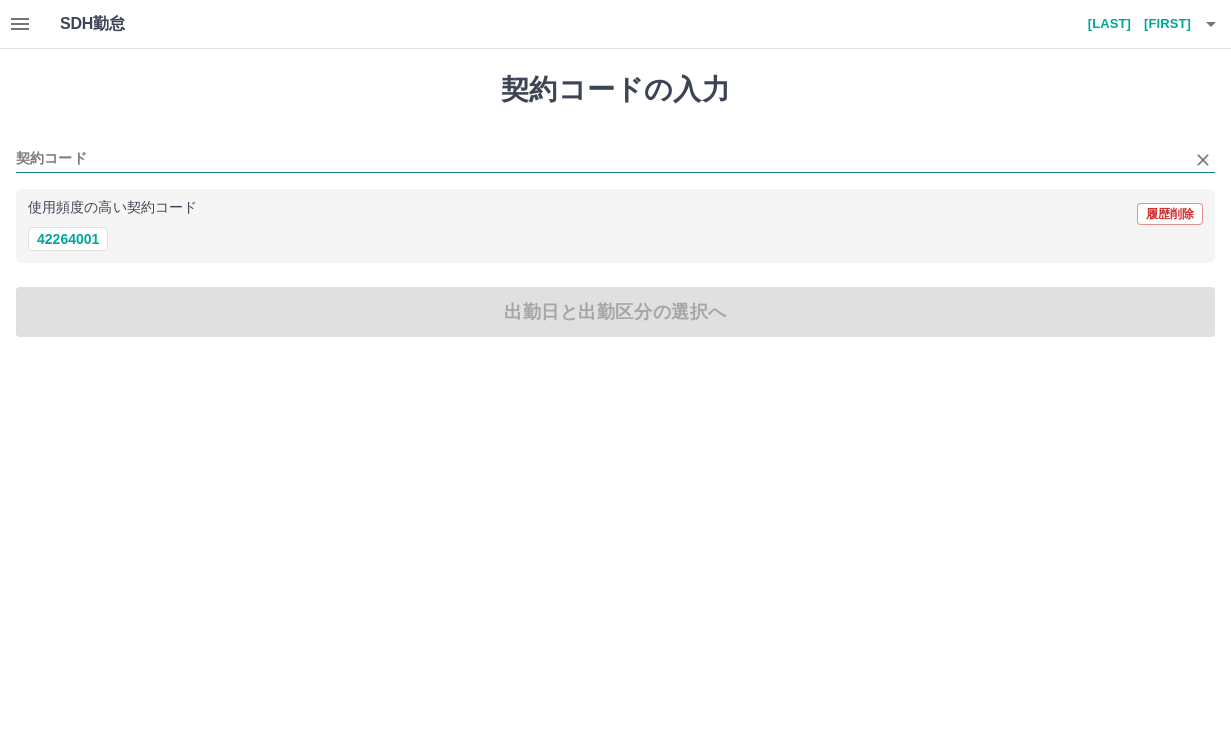 click on "契約コード" at bounding box center (600, 159) 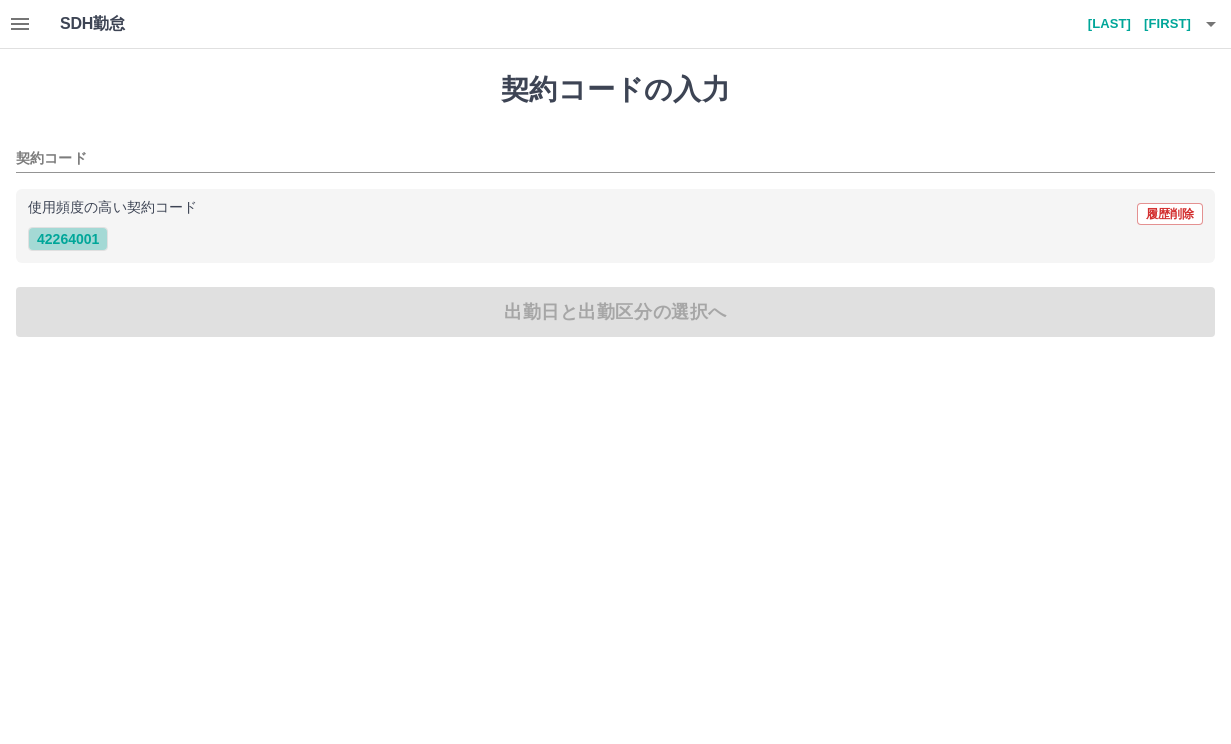 click on "42264001" at bounding box center (68, 239) 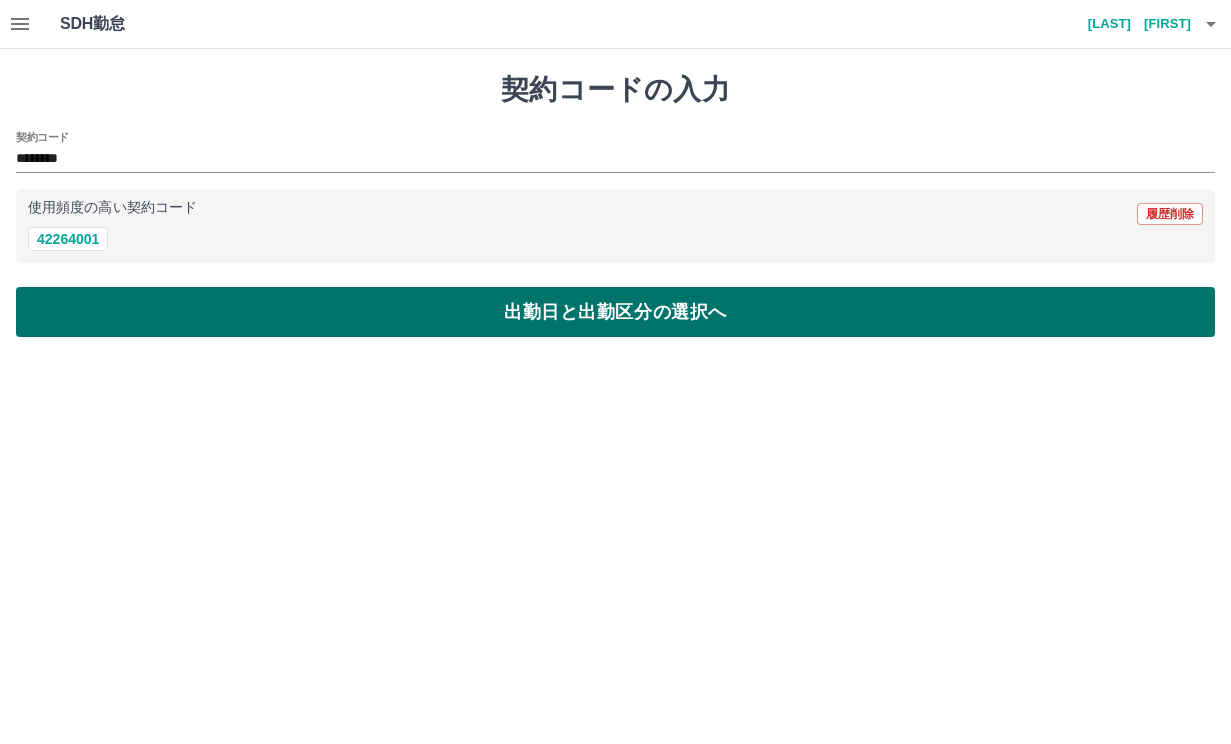 click on "出勤日と出勤区分の選択へ" at bounding box center (615, 312) 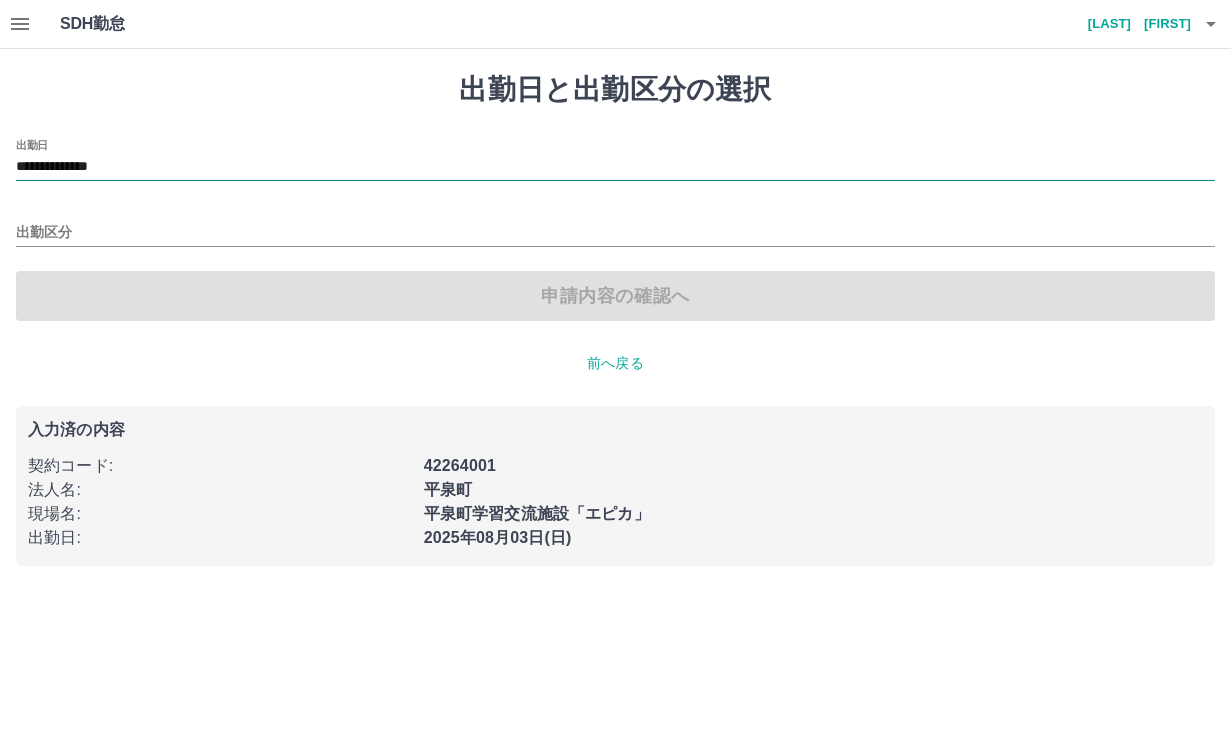 click on "**********" at bounding box center (615, 167) 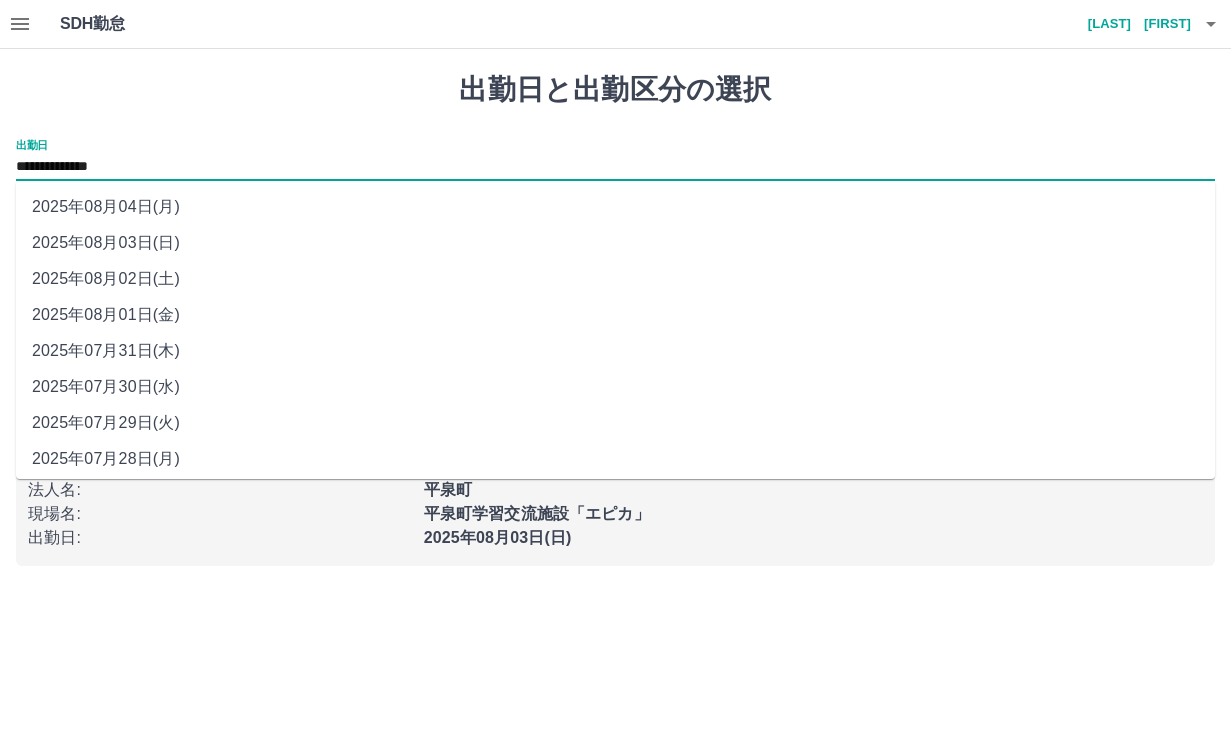 click on "2025年08月04日(月)" at bounding box center [615, 207] 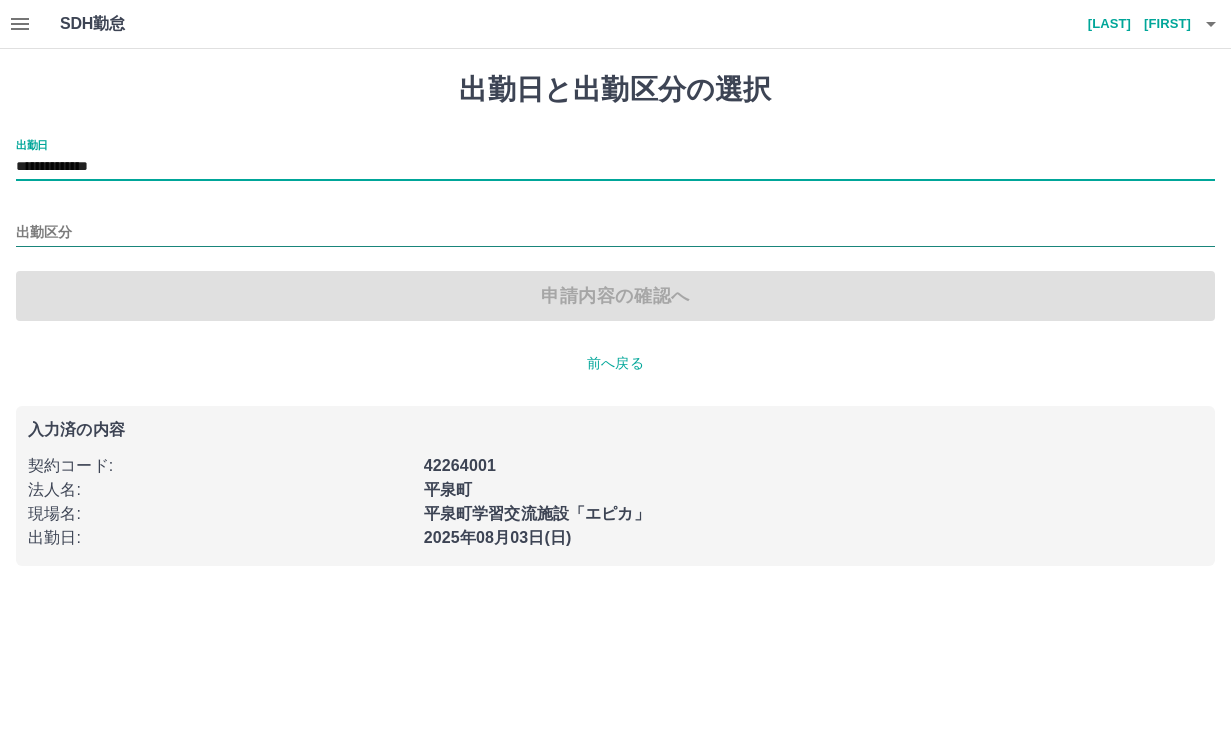 click on "出勤区分" at bounding box center (615, 233) 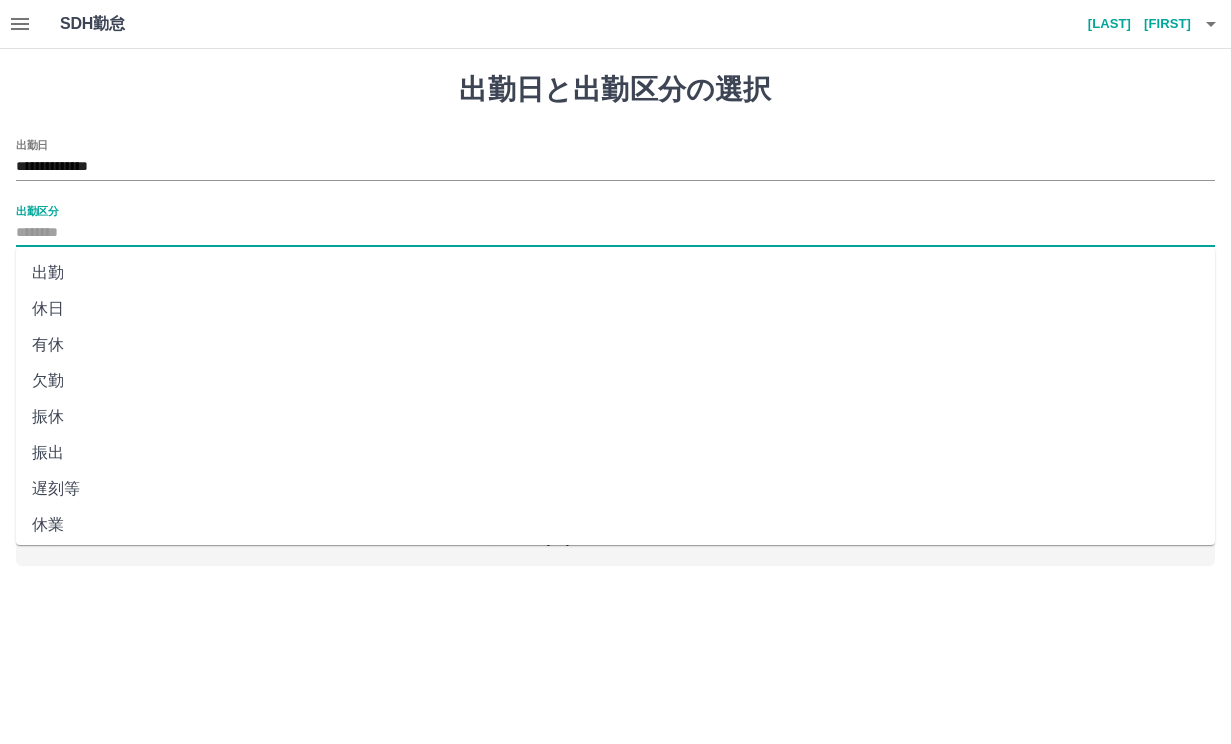 click on "休日" at bounding box center [615, 309] 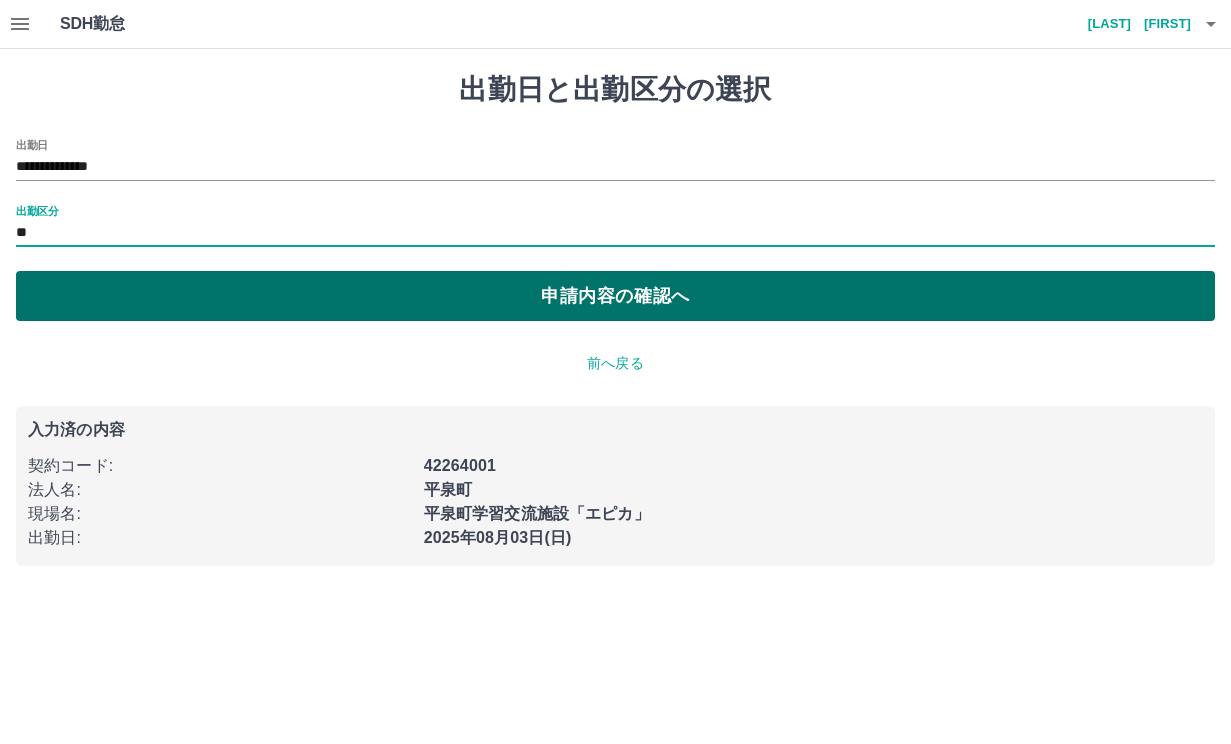 click on "申請内容の確認へ" at bounding box center [615, 296] 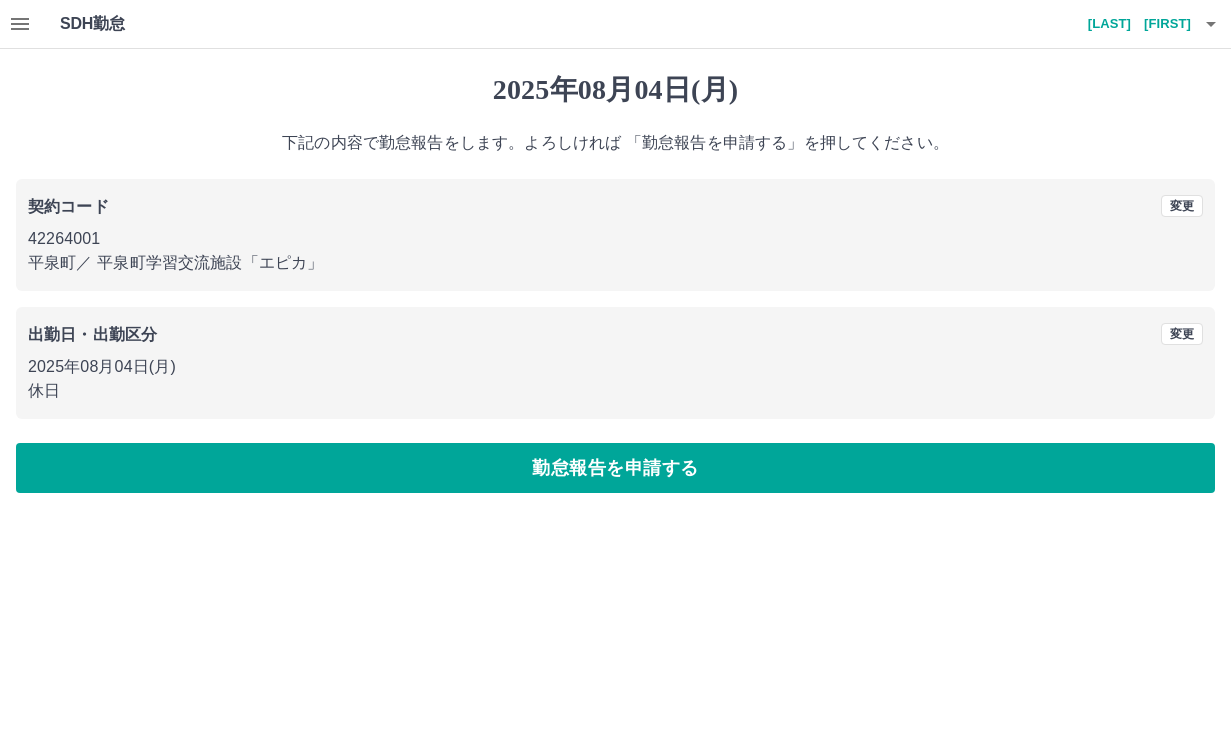 click on "勤怠報告を申請する" at bounding box center [615, 468] 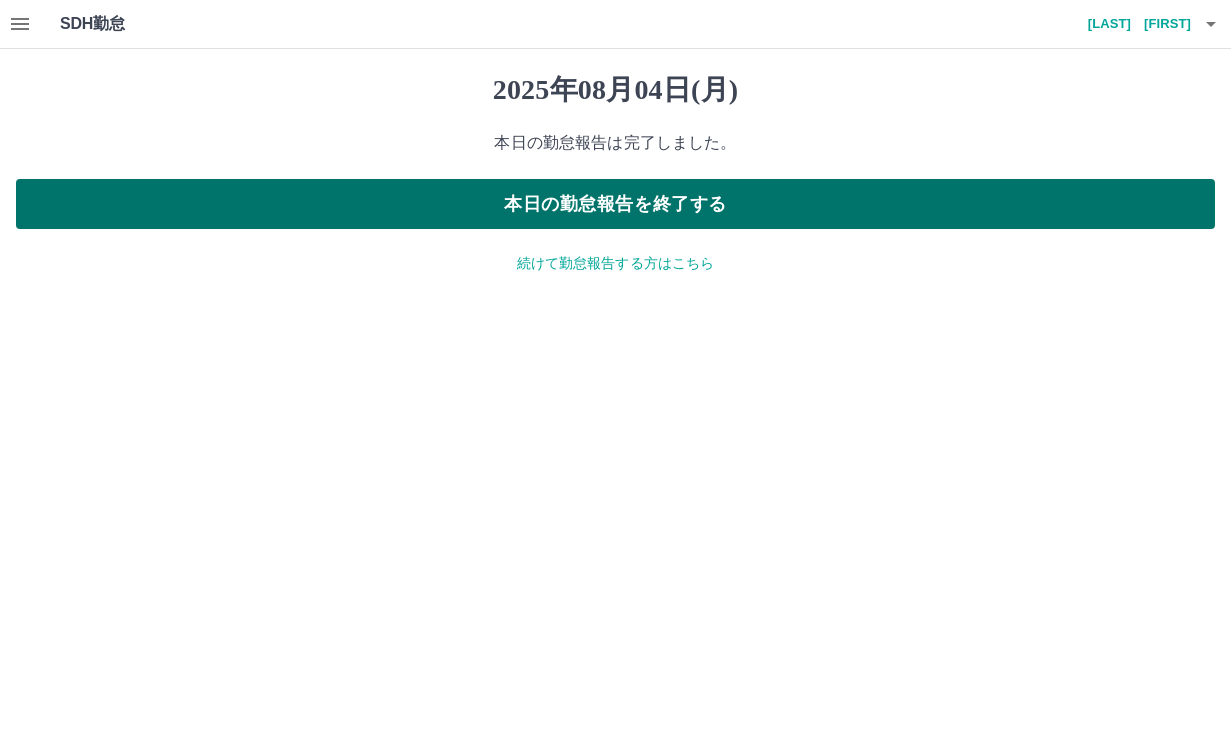 click on "本日の勤怠報告を終了する" at bounding box center [615, 204] 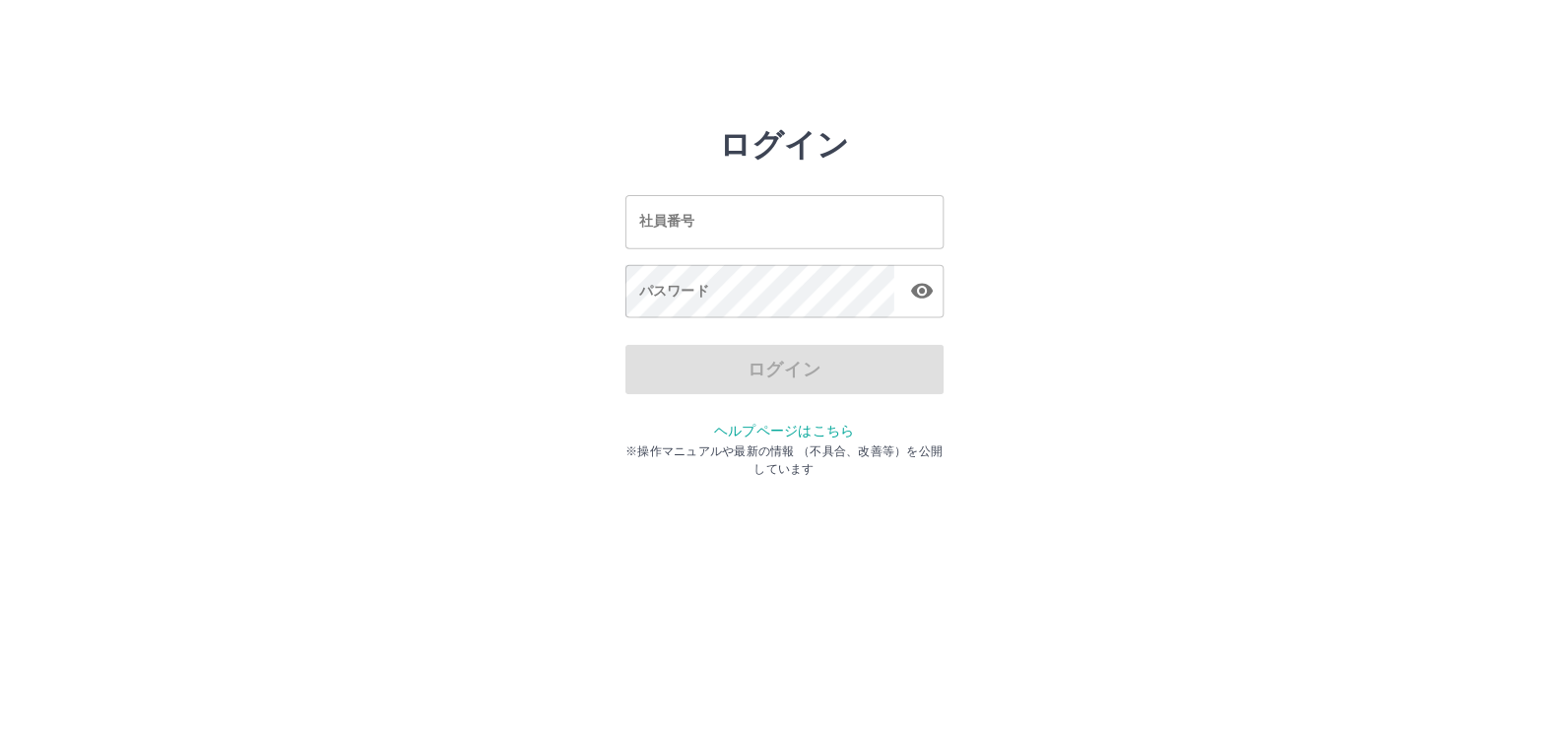 scroll, scrollTop: 0, scrollLeft: 0, axis: both 